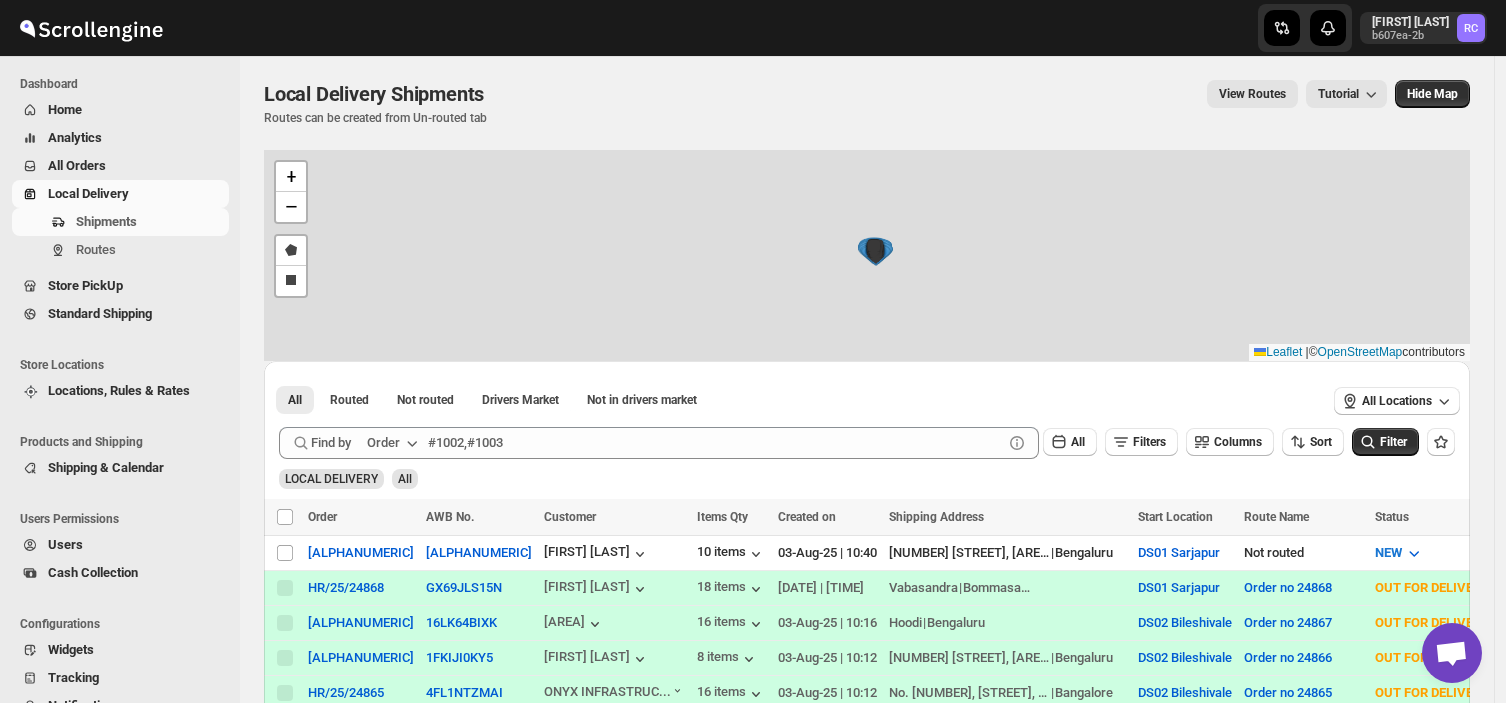 scroll, scrollTop: 0, scrollLeft: 0, axis: both 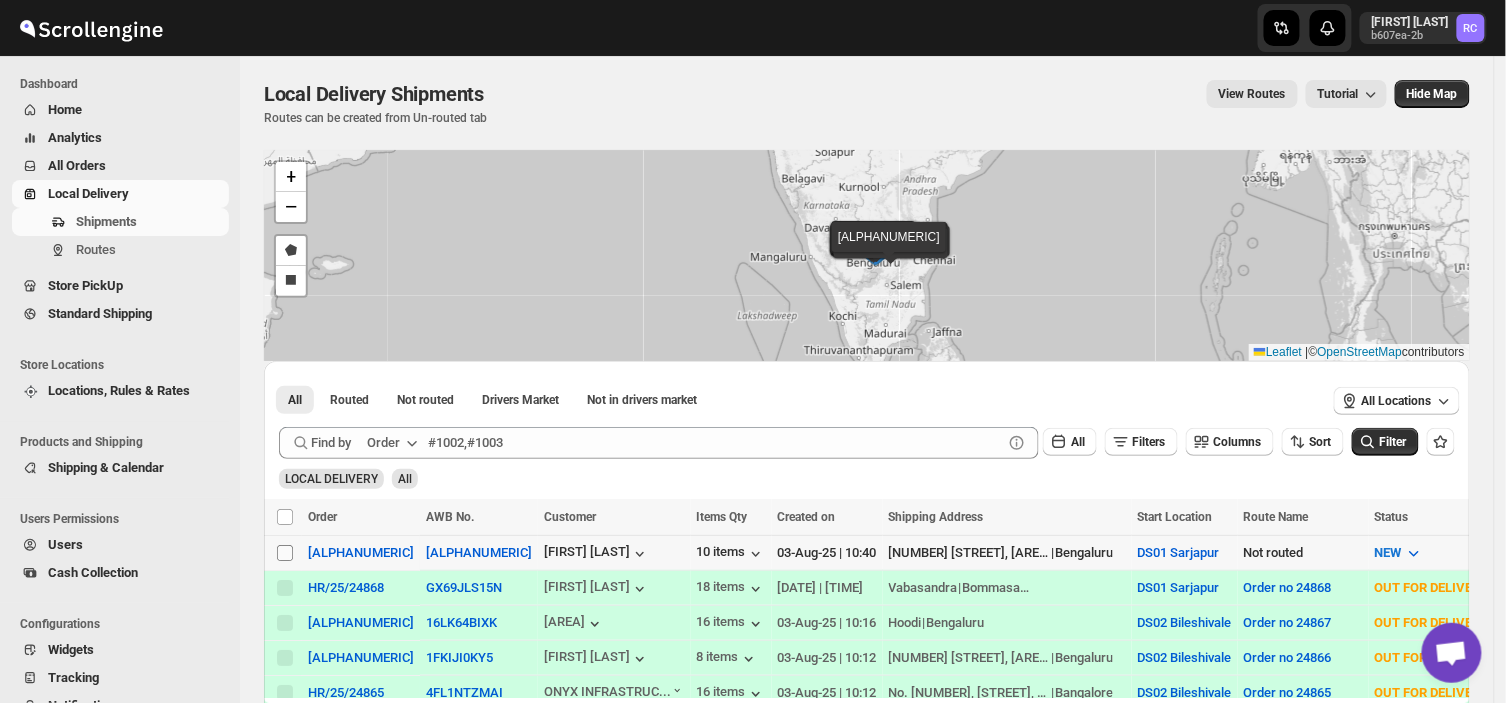 click on "Select shipment" at bounding box center [285, 553] 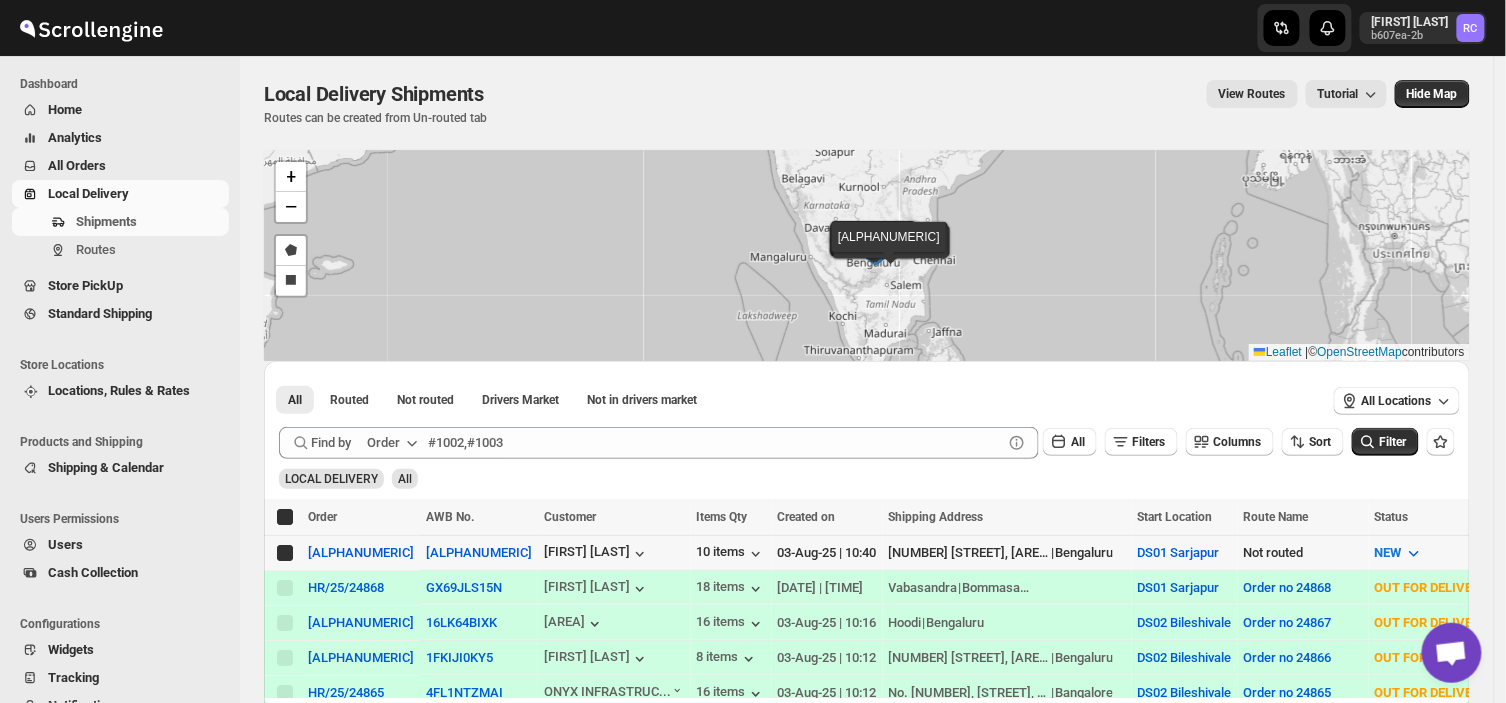 checkbox on "true" 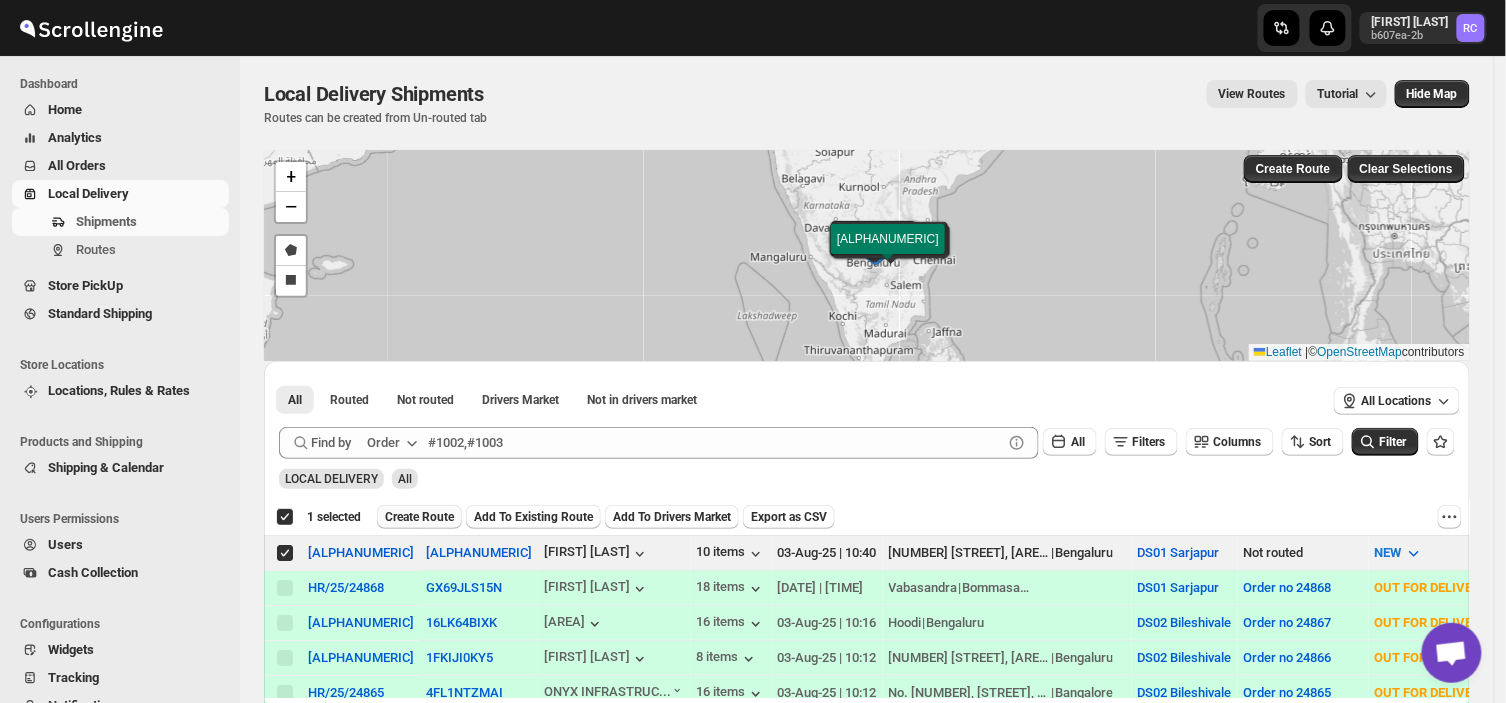 click on "Create Route" at bounding box center [419, 517] 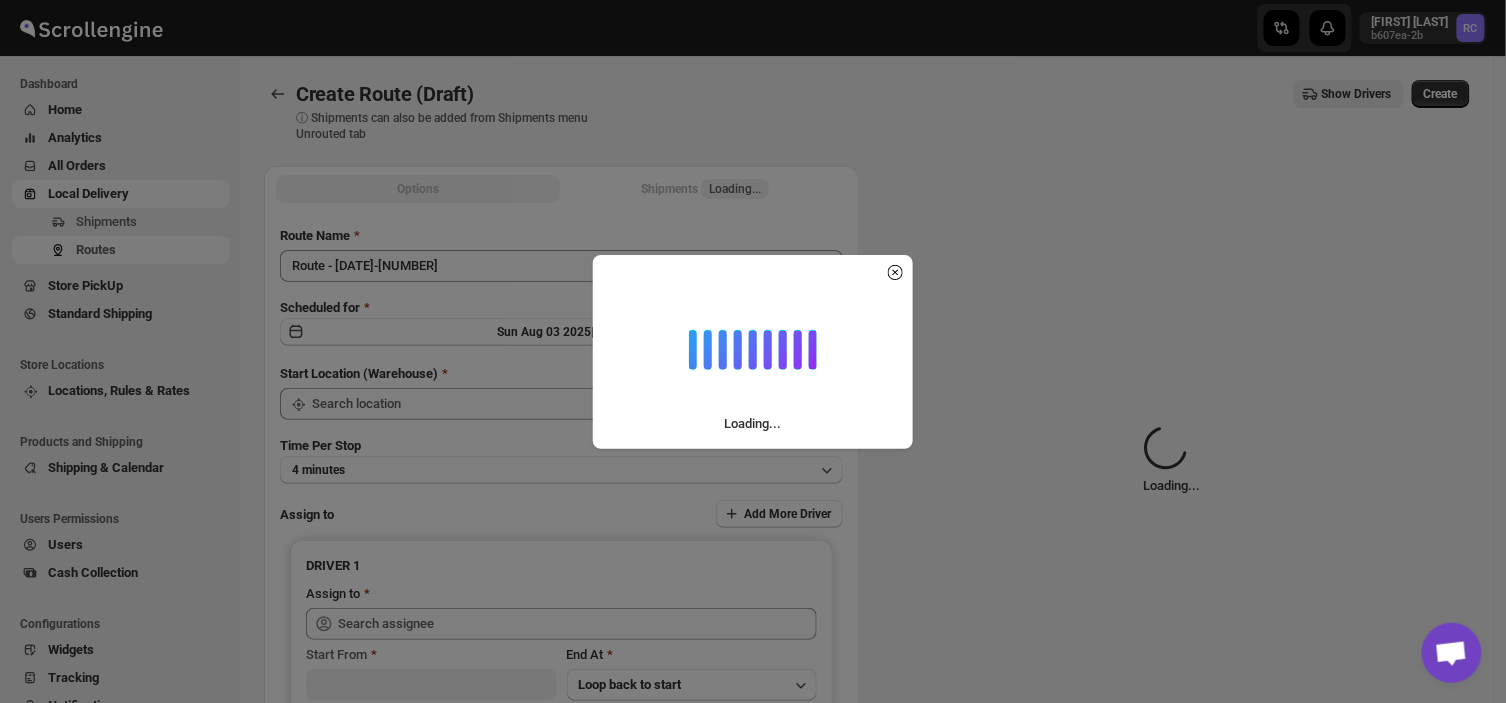 type on "DS01 Sarjapur" 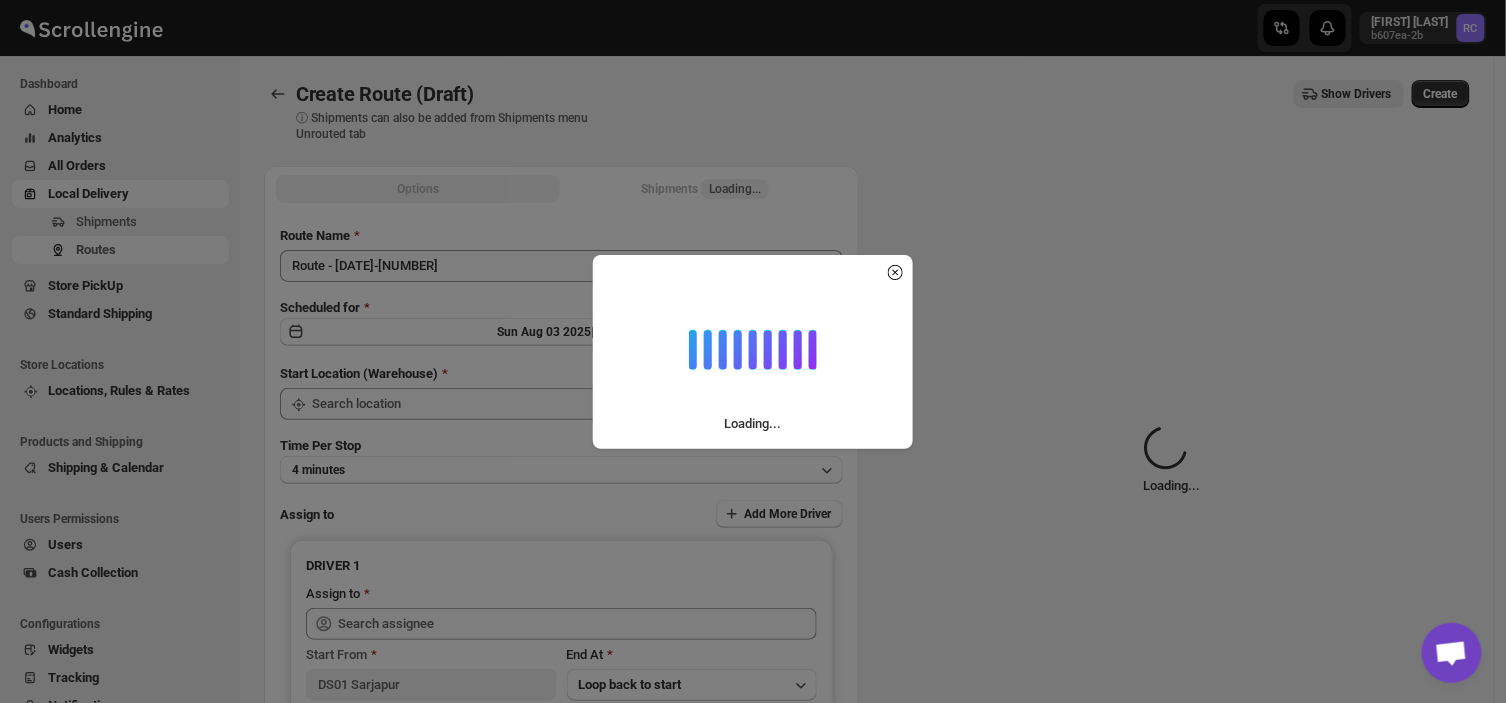 type on "DS01 Sarjapur" 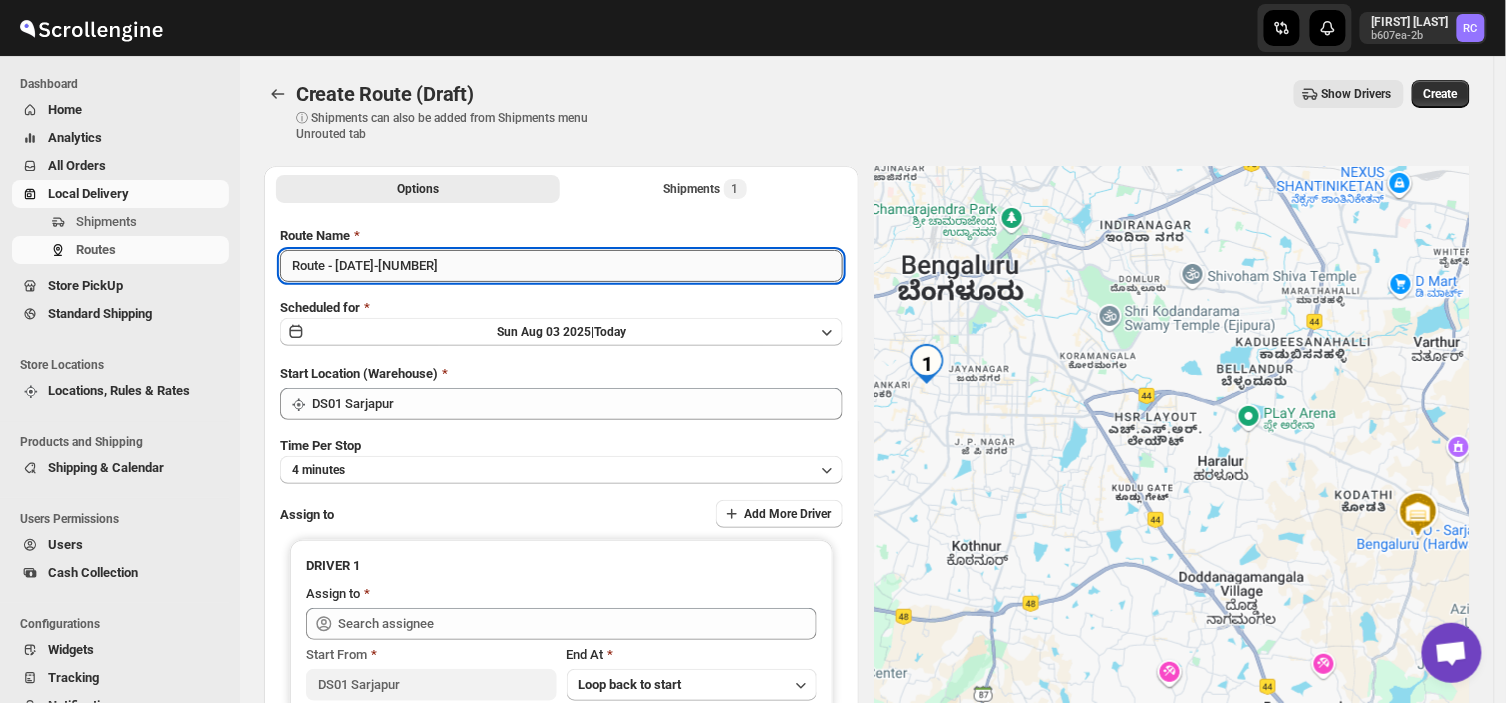 click on "Route - [DATE]-[NUMBER]" at bounding box center (561, 266) 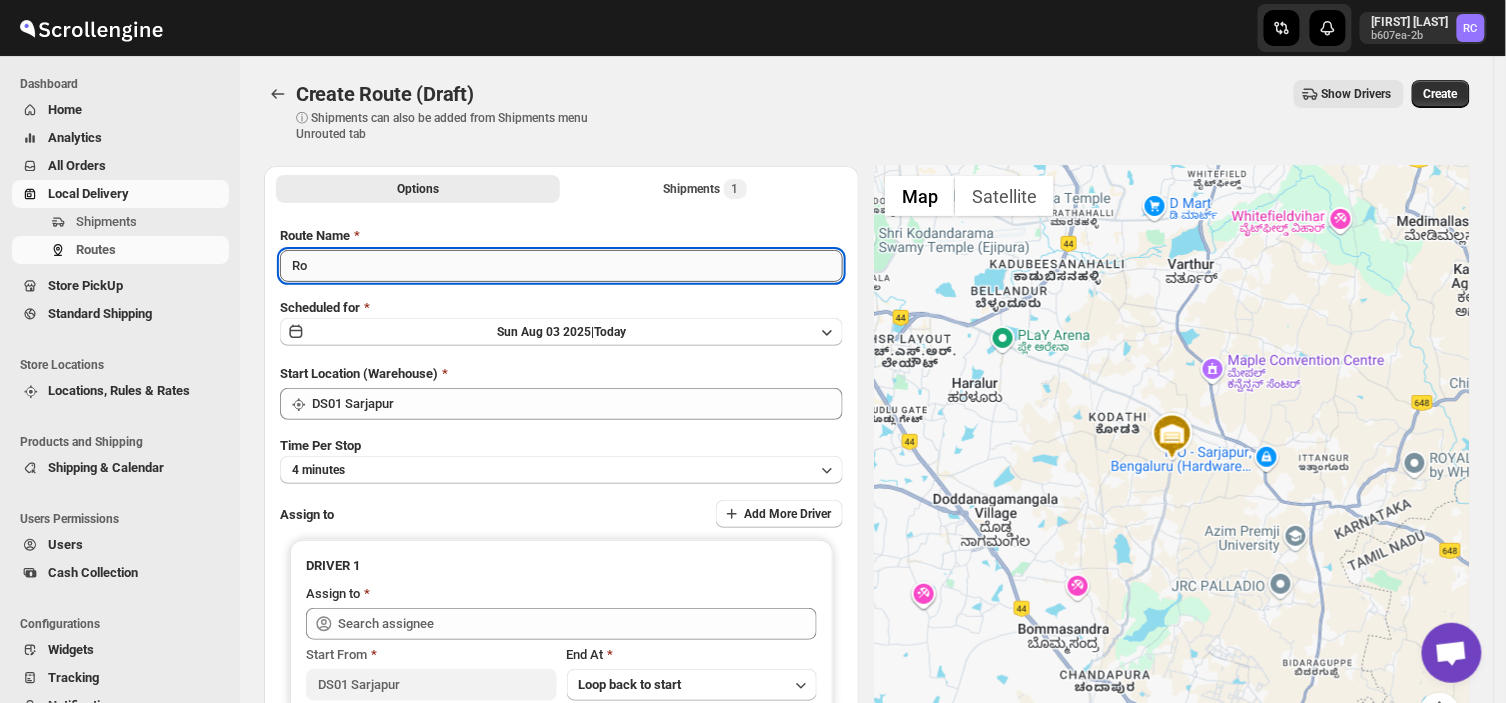 type on "R" 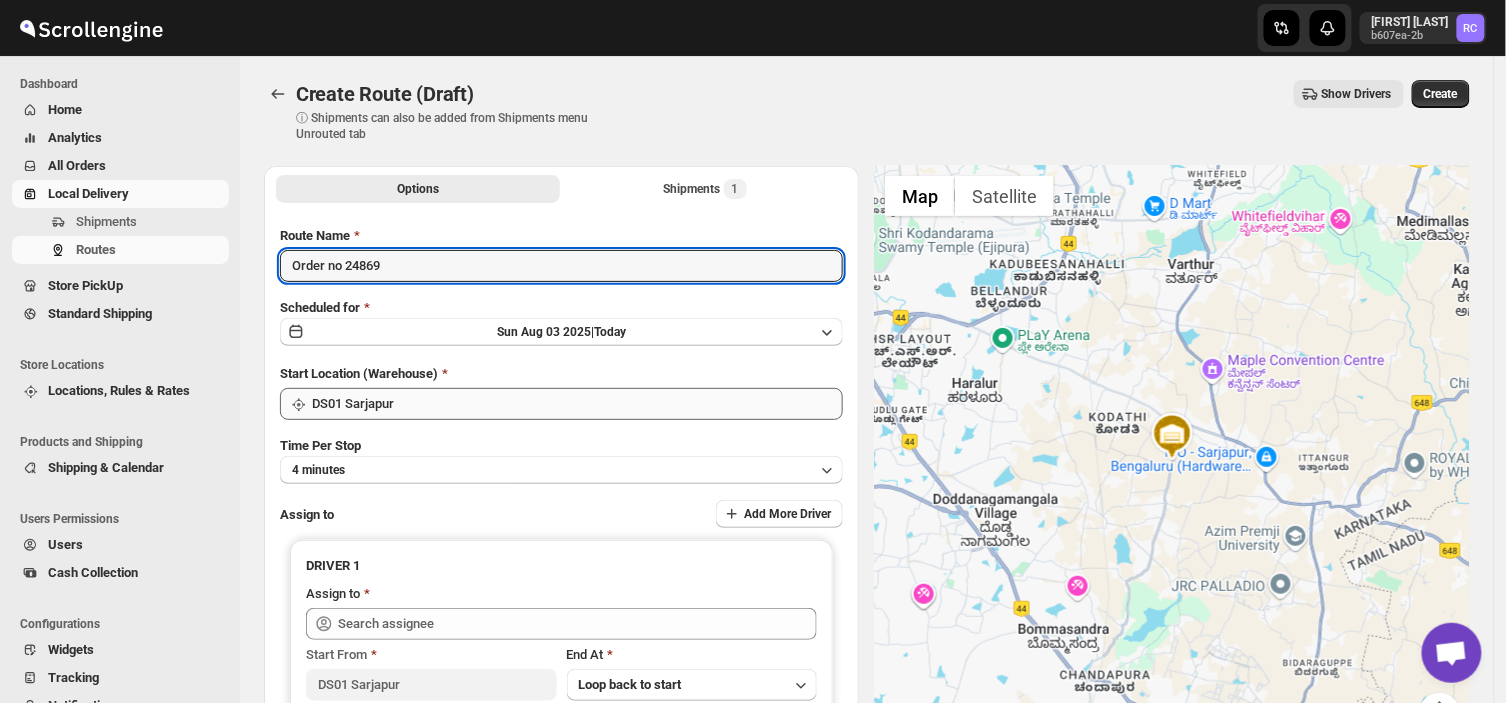 type on "Order no 24869" 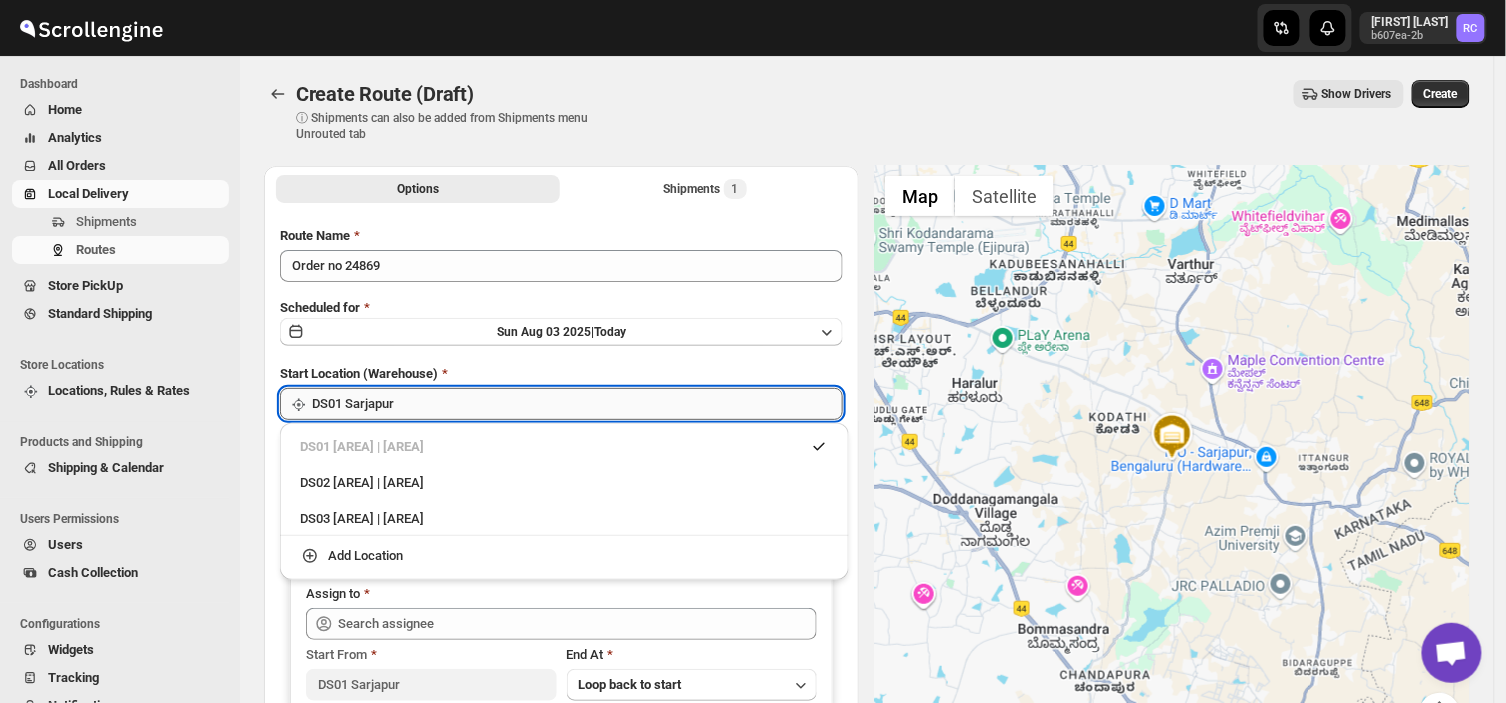 click on "DS01 Sarjapur" at bounding box center (577, 404) 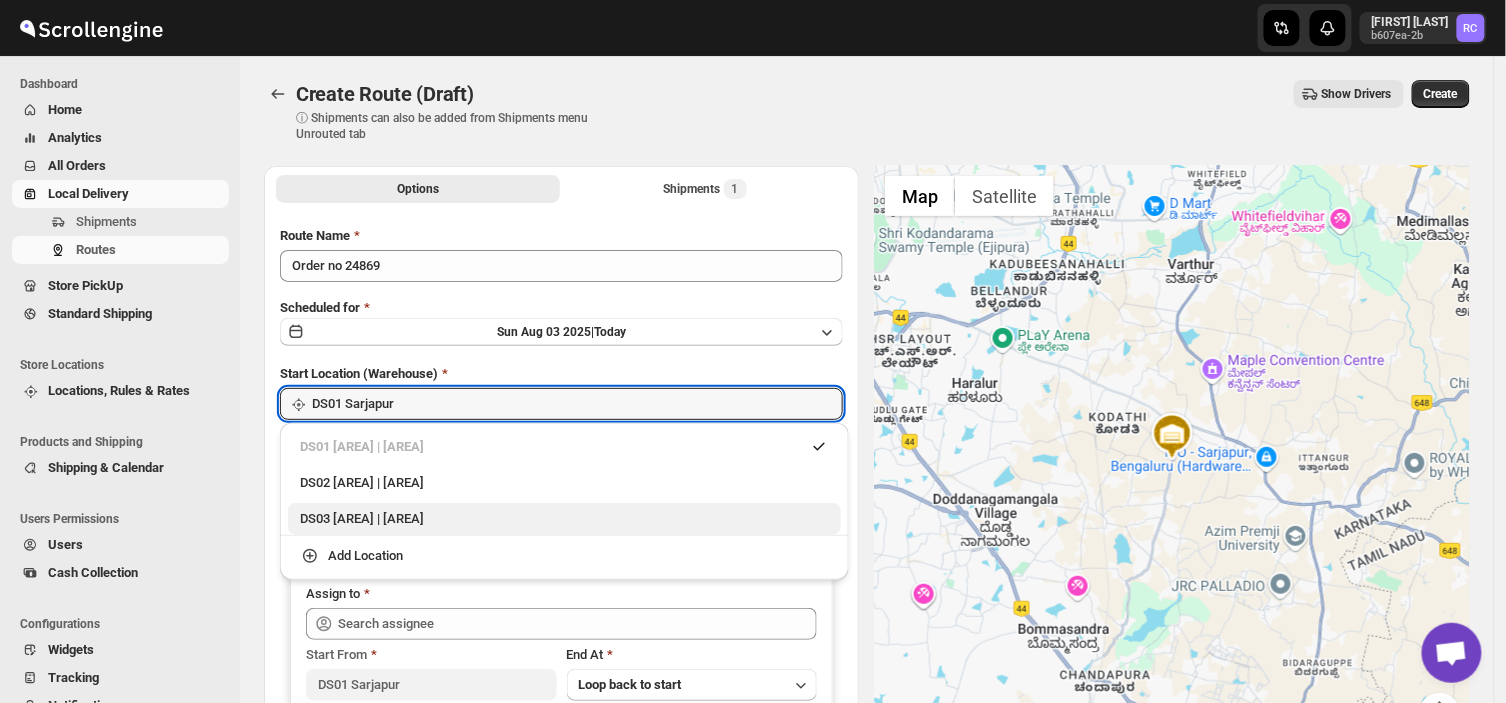 click on "DS03 [AREA] | [AREA]" at bounding box center (564, 519) 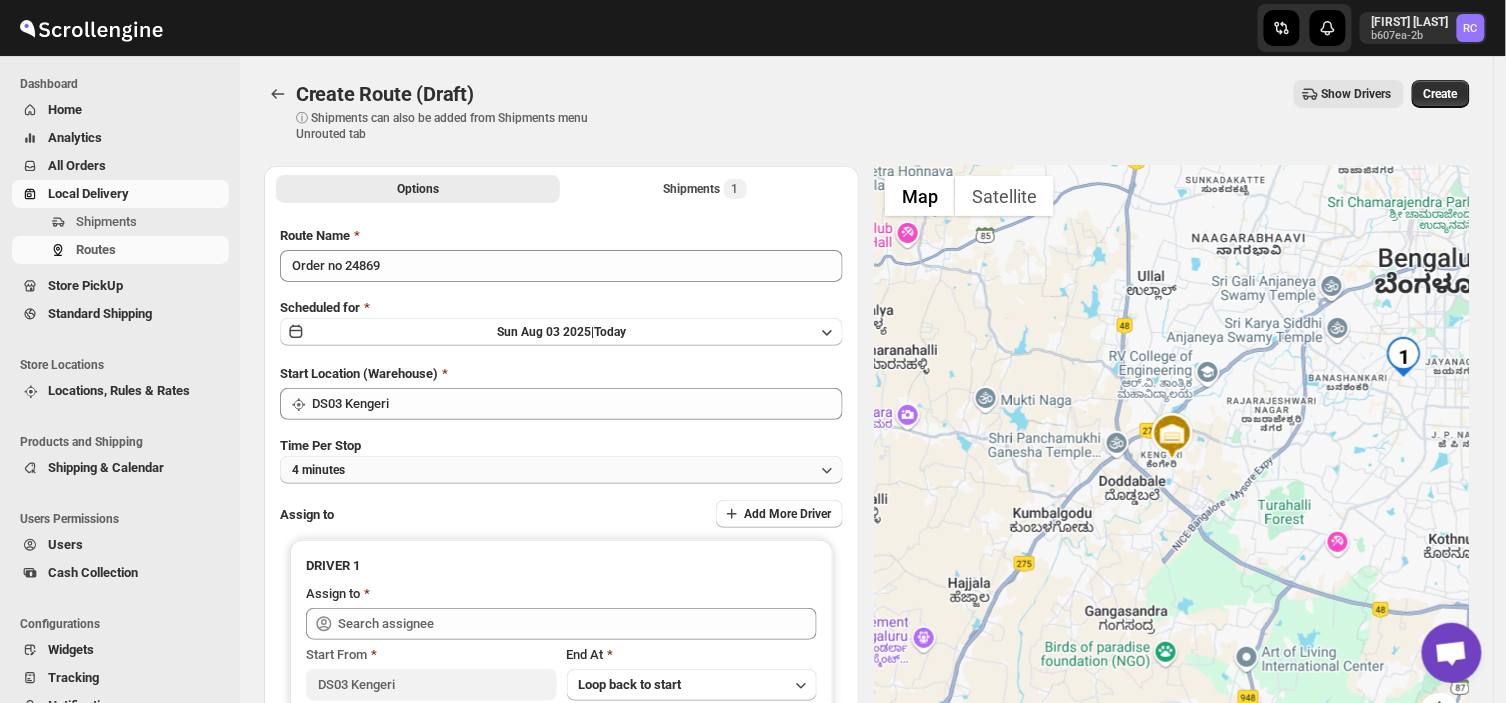click on "4 minutes" at bounding box center [561, 470] 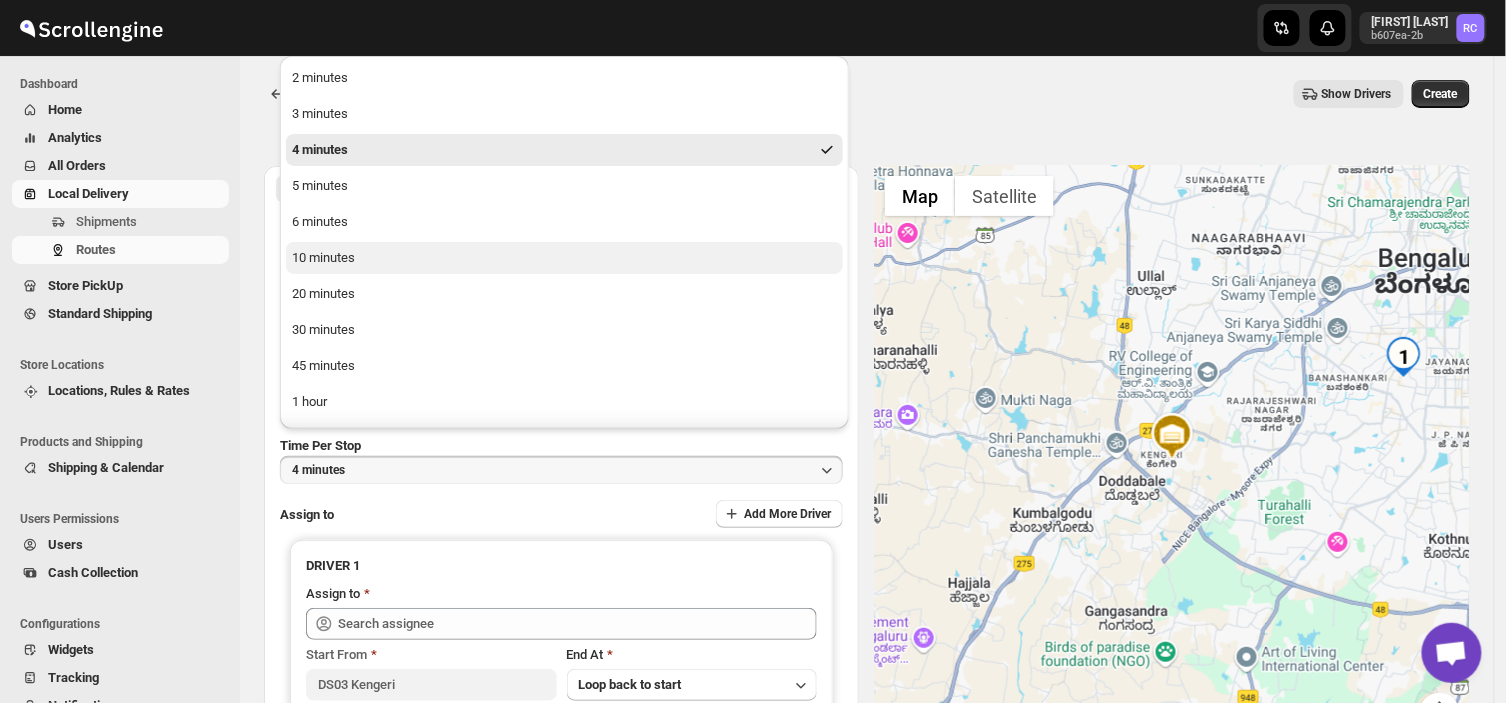 click on "10 minutes" at bounding box center (323, 258) 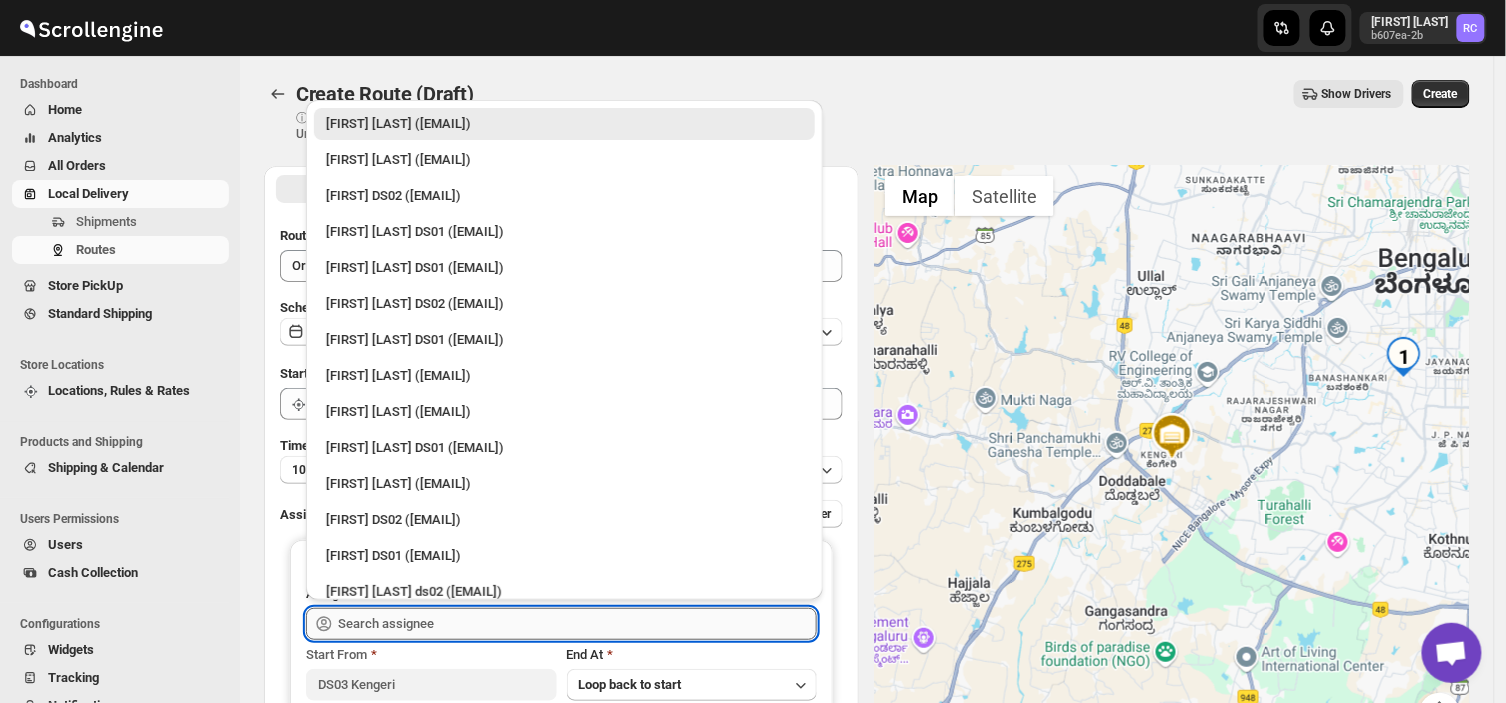 click at bounding box center [577, 624] 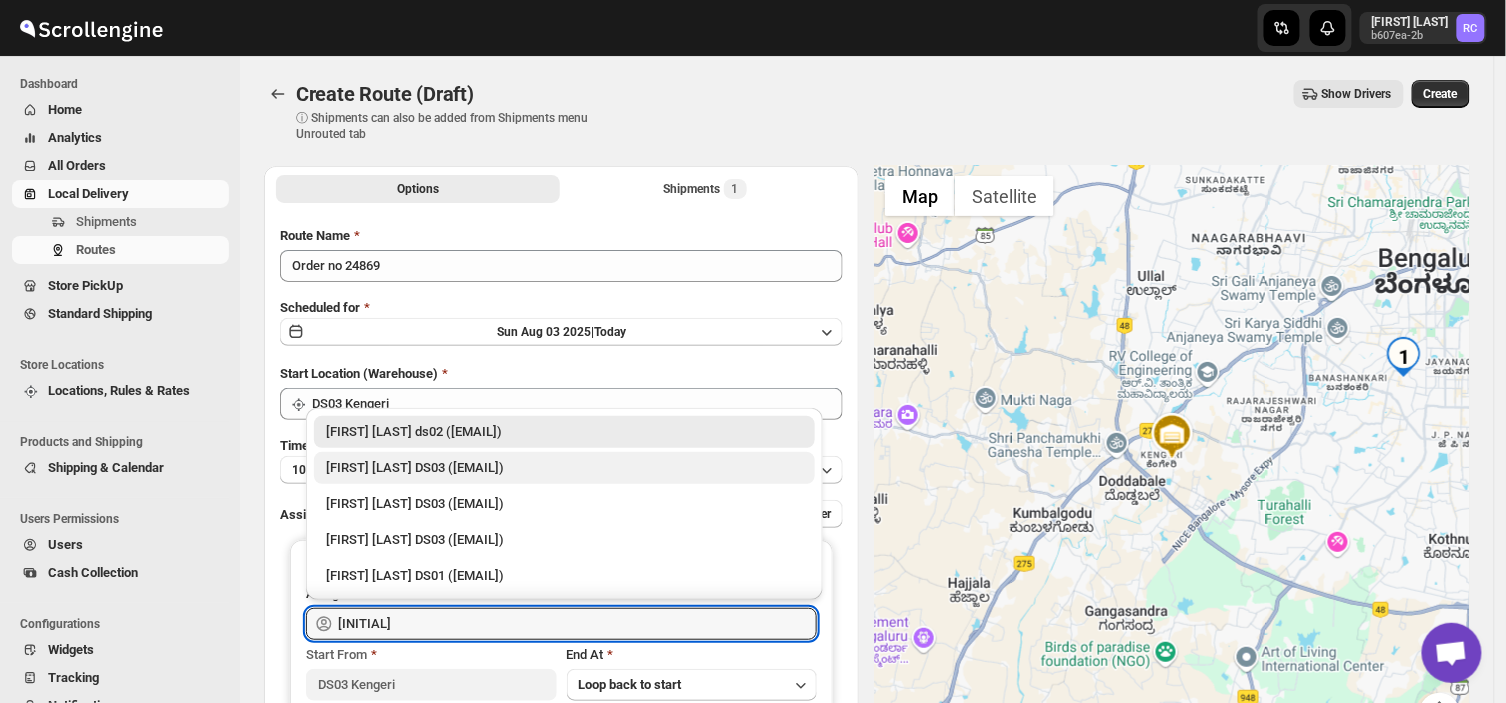 click on "[FIRST] [LAST] DS03 ([EMAIL])" at bounding box center [564, 468] 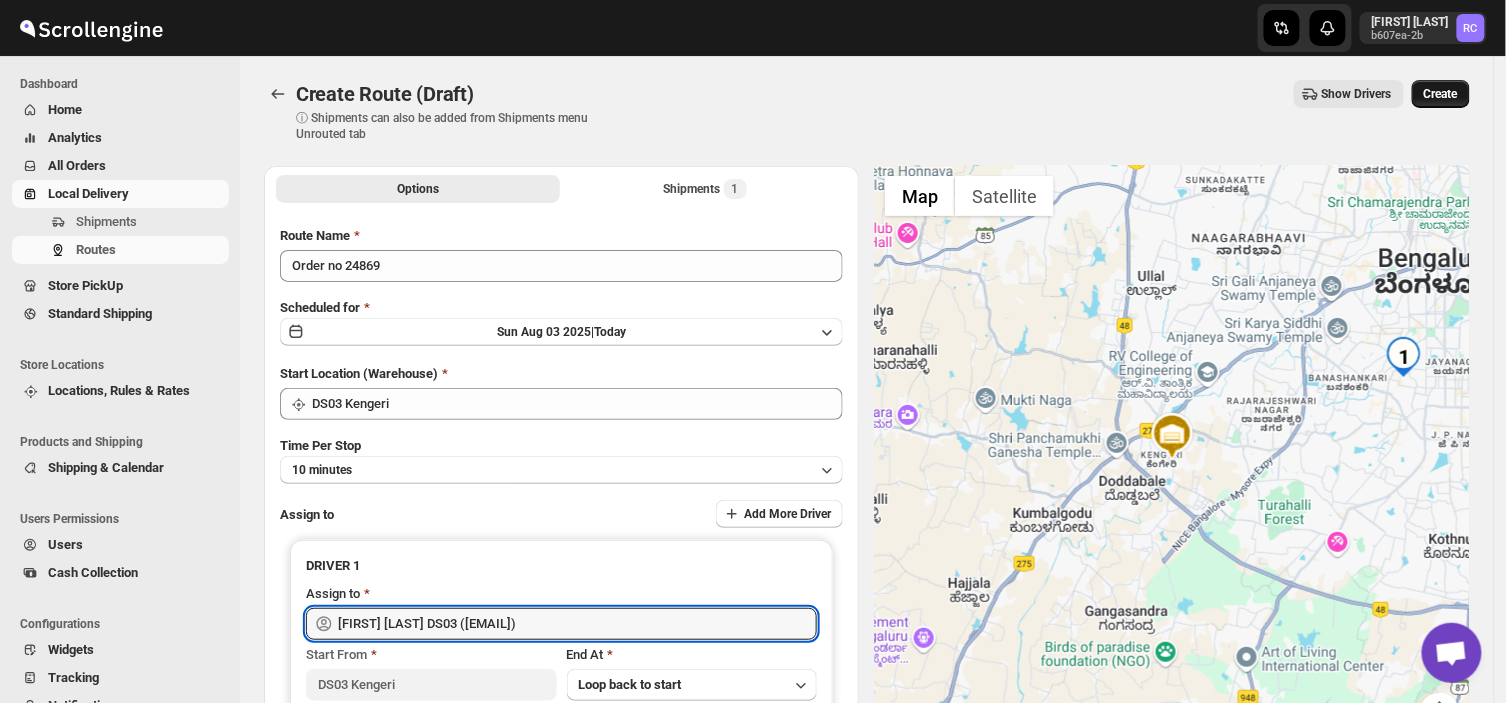 type on "[FIRST] [LAST] DS03 ([EMAIL])" 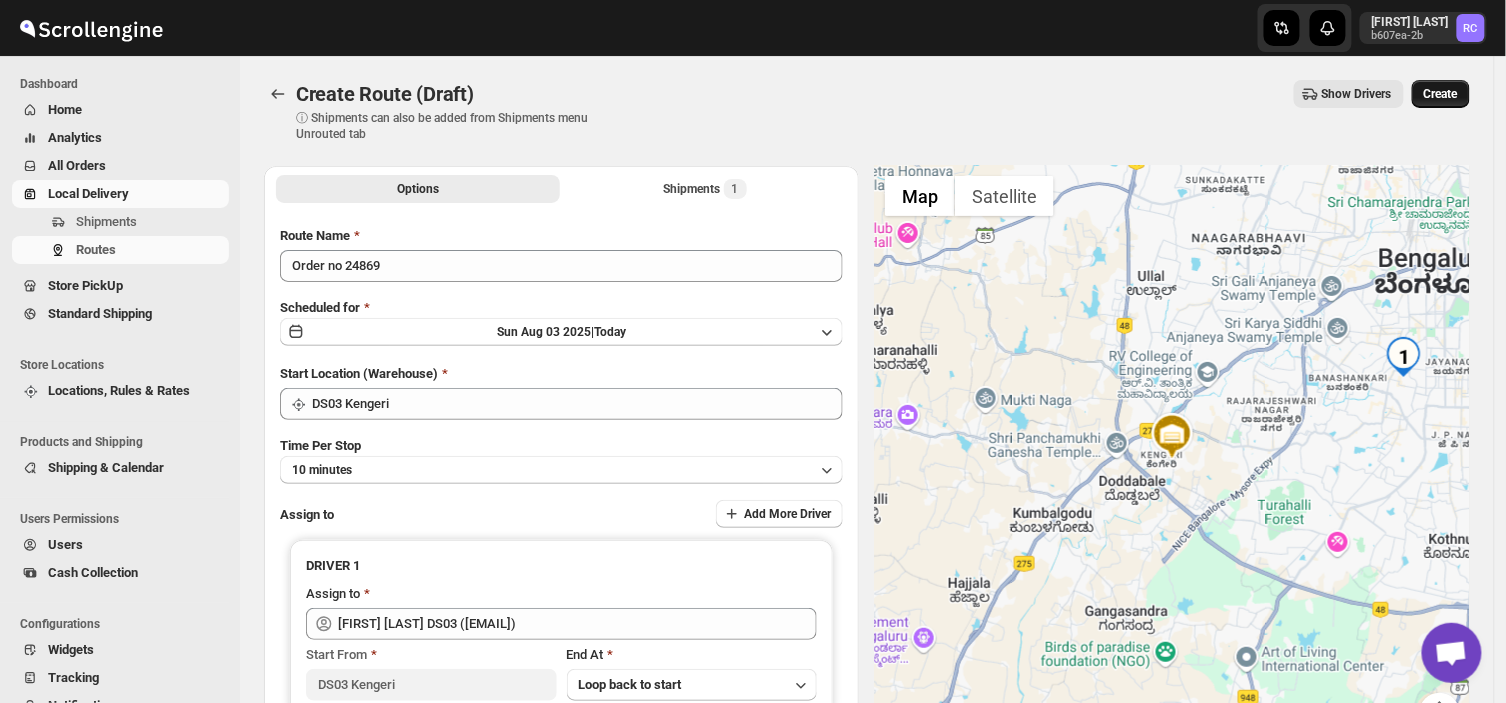 click on "Create" at bounding box center (1441, 94) 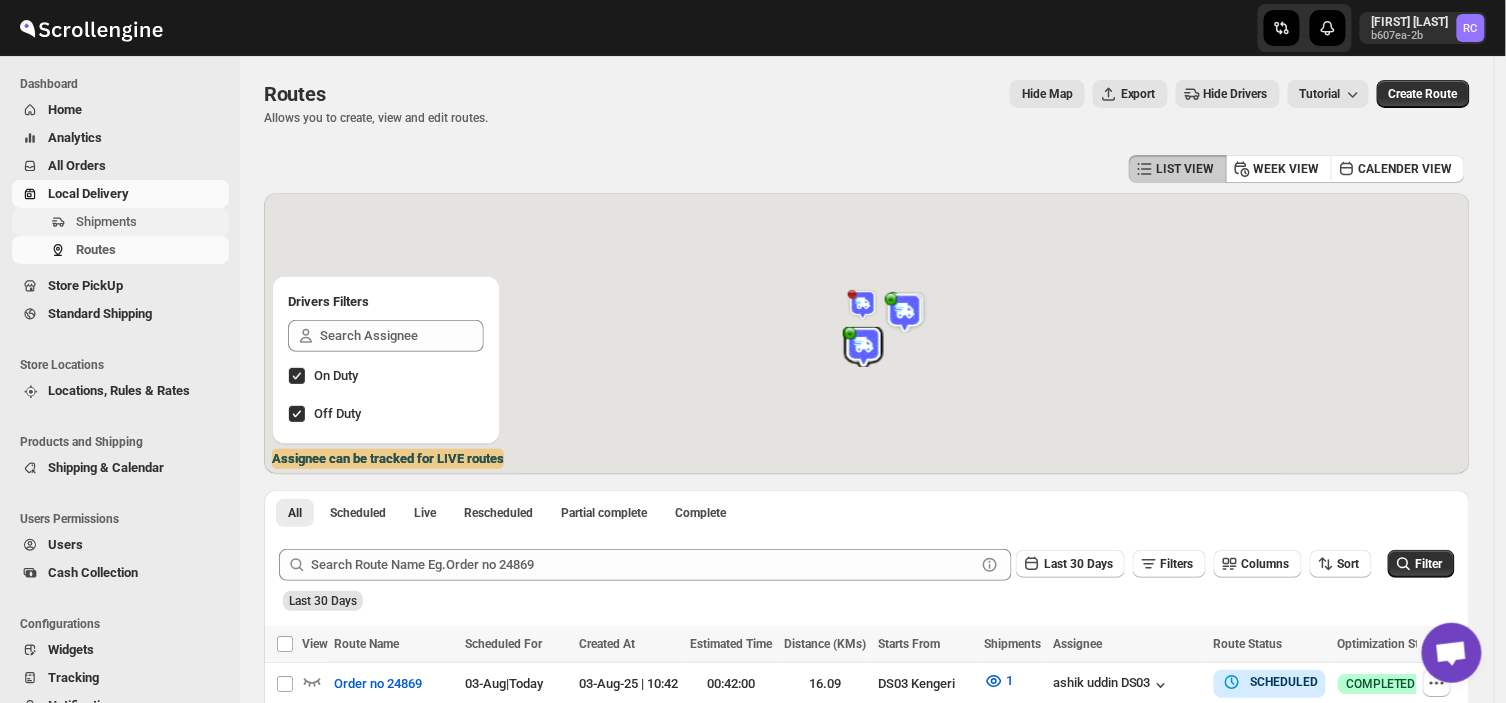 click on "Shipments" at bounding box center [150, 222] 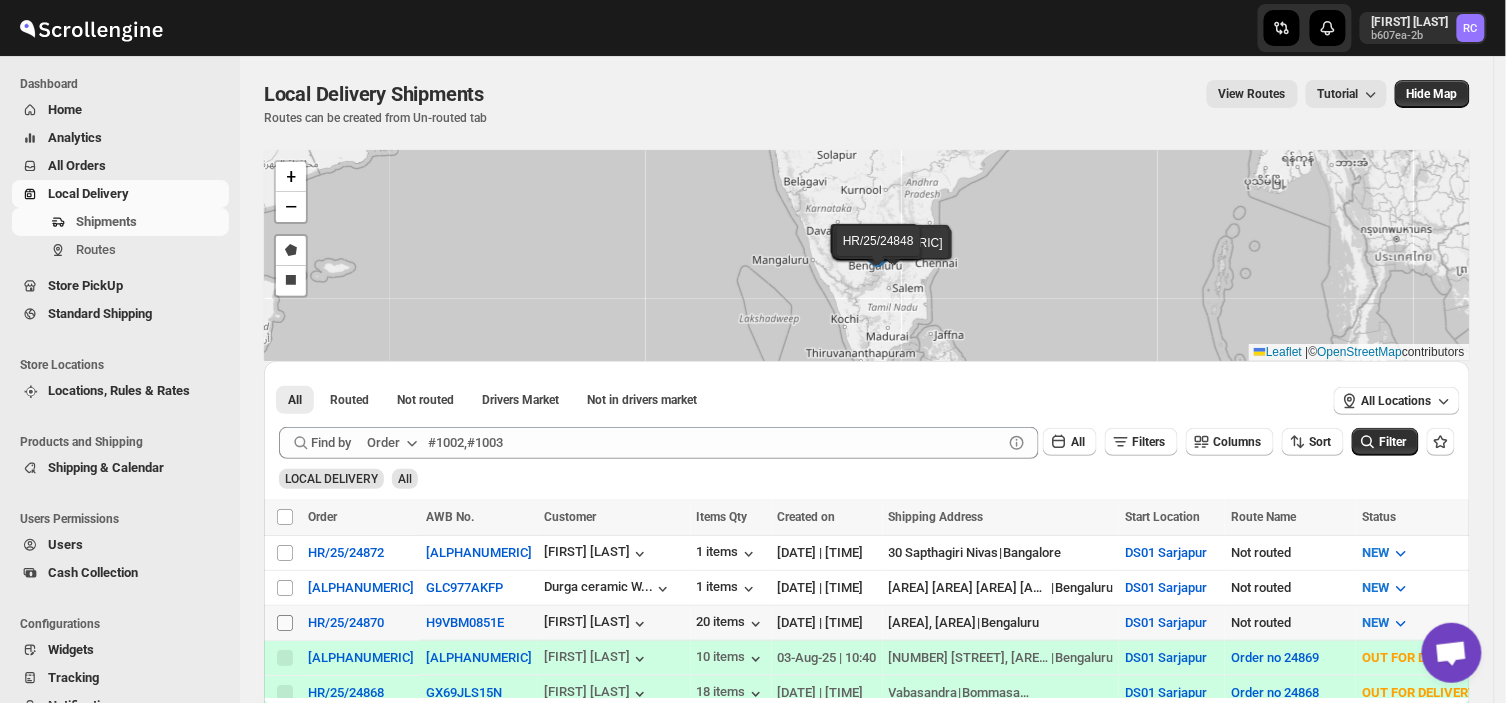 click on "Select shipment" at bounding box center [285, 623] 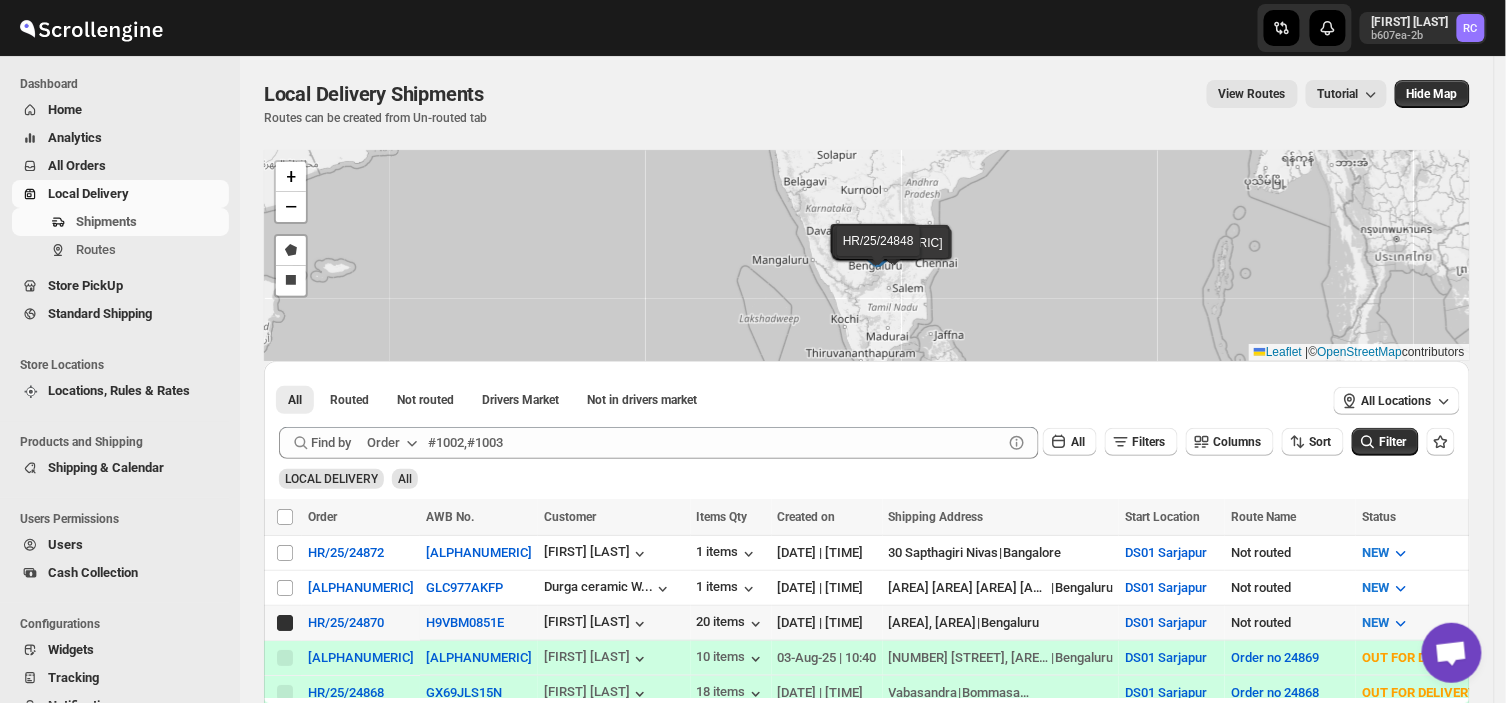checkbox on "true" 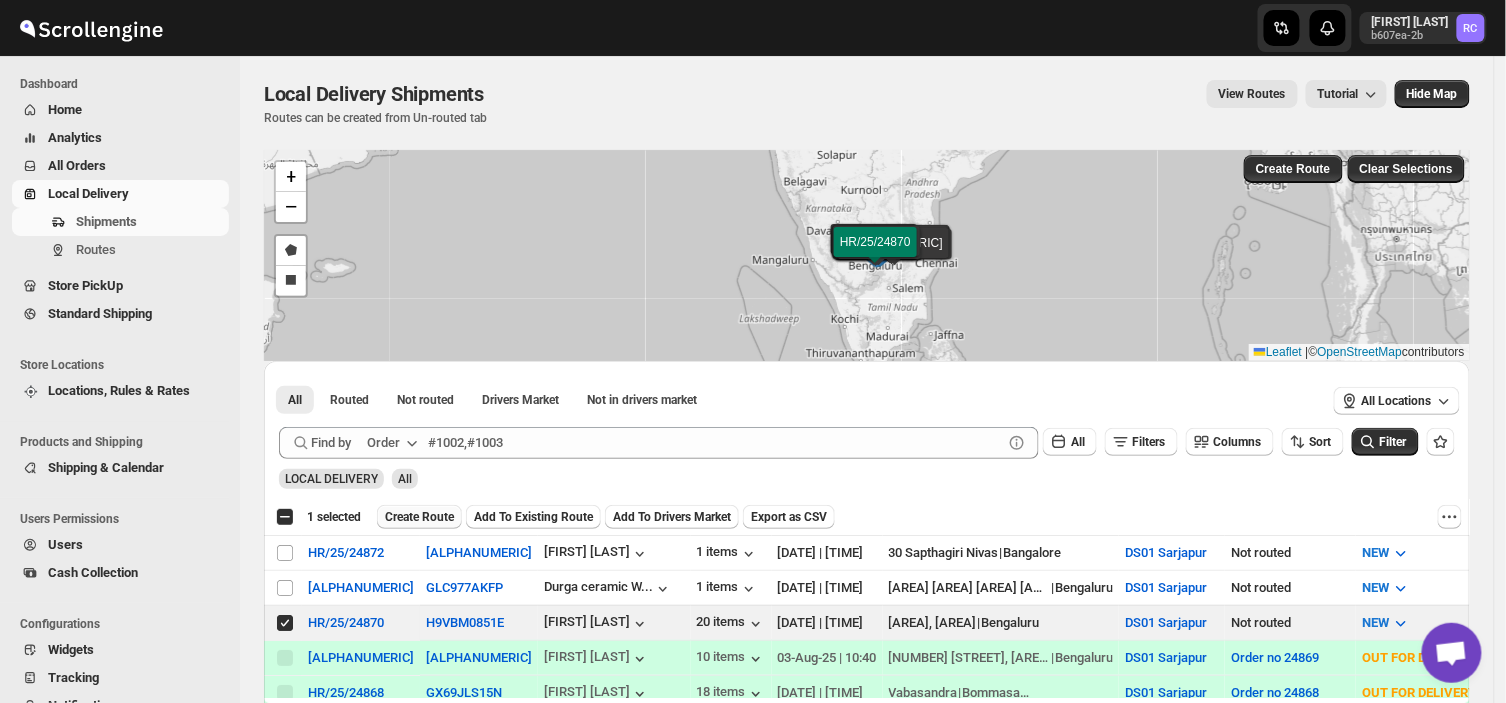 click on "Create Route" at bounding box center (419, 517) 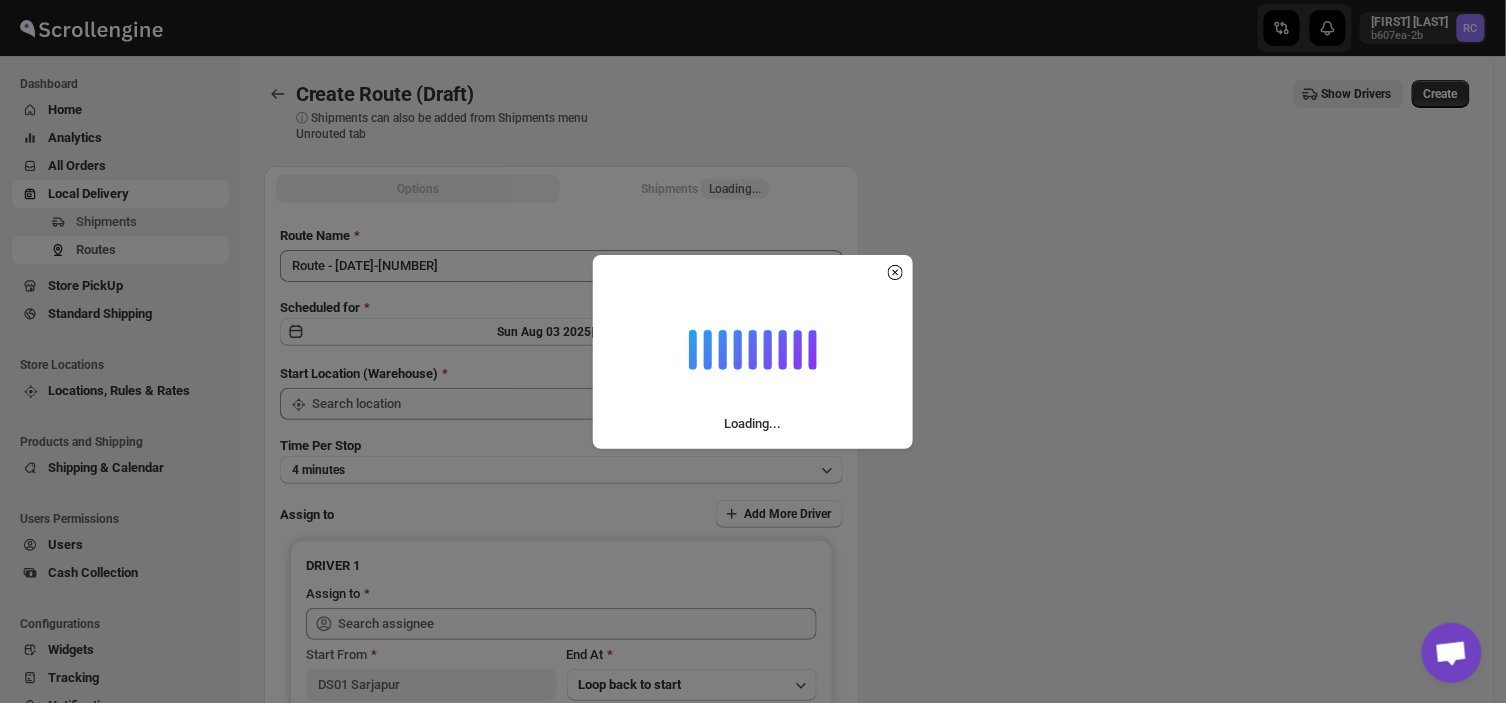 type on "DS01 Sarjapur" 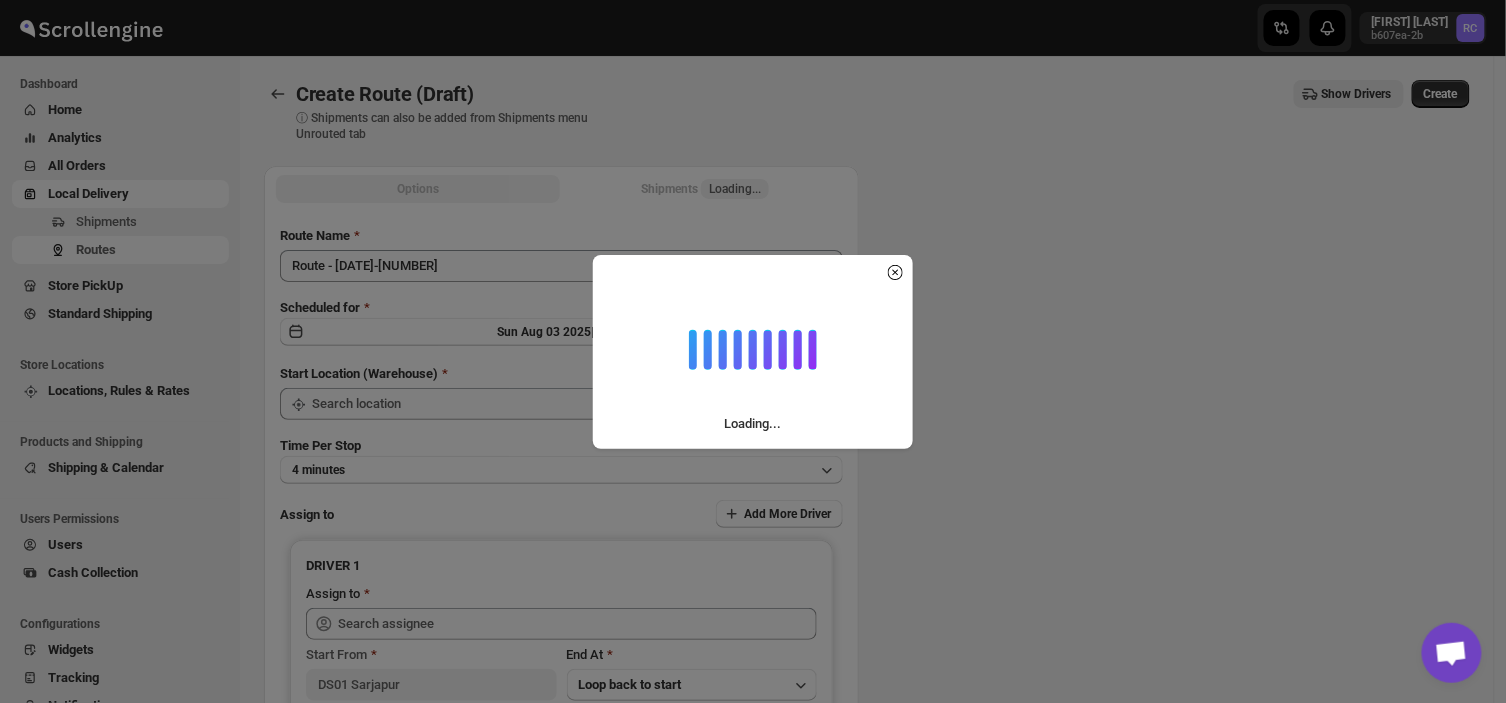 type on "DS01 Sarjapur" 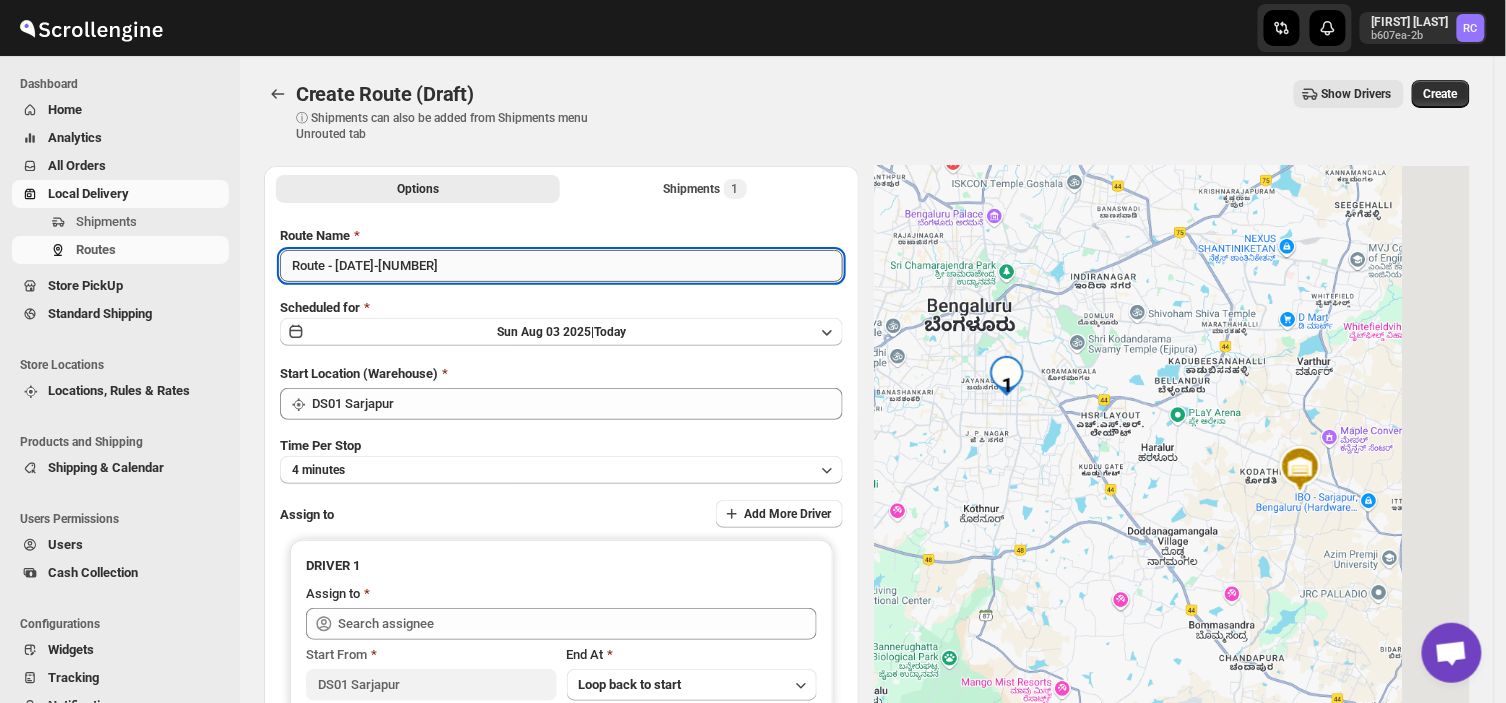 click on "Route - [DATE]-[NUMBER]" at bounding box center (561, 266) 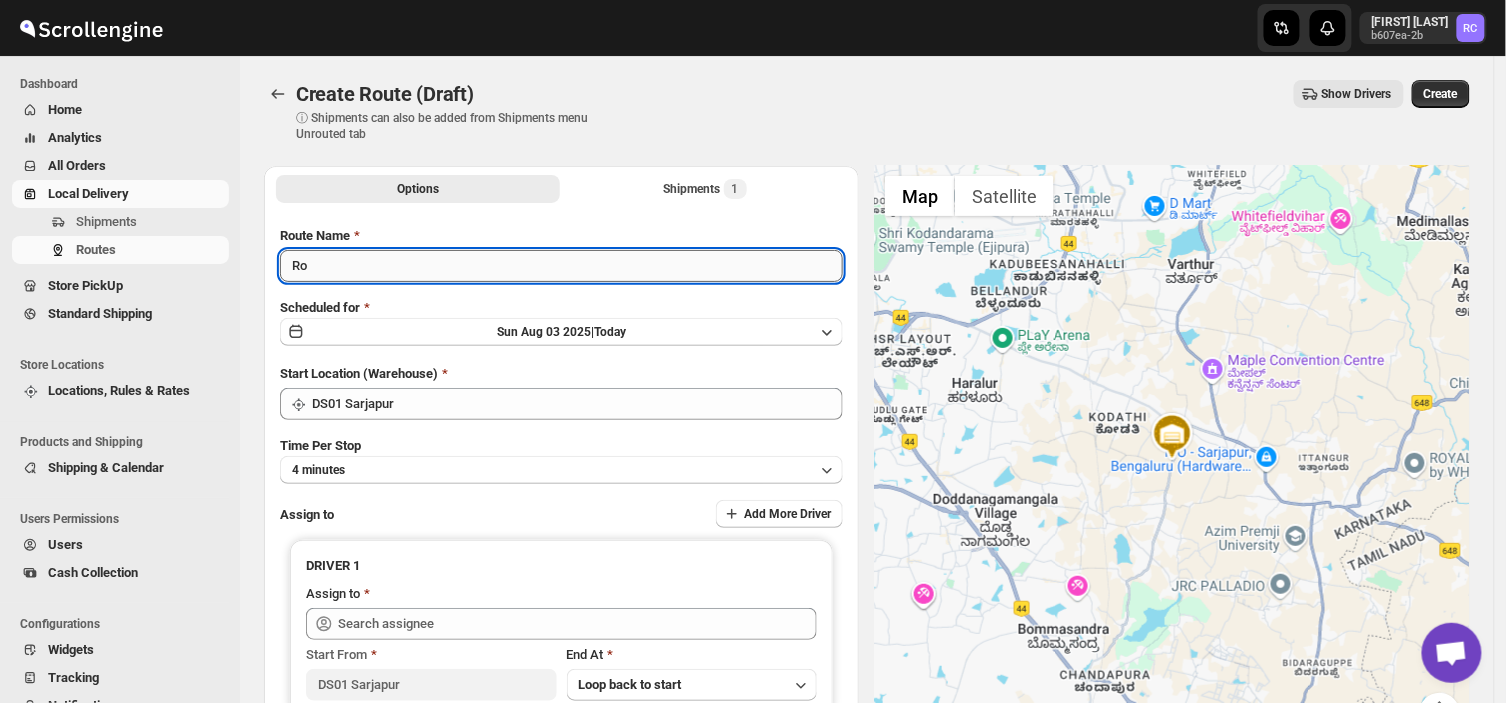 type on "R" 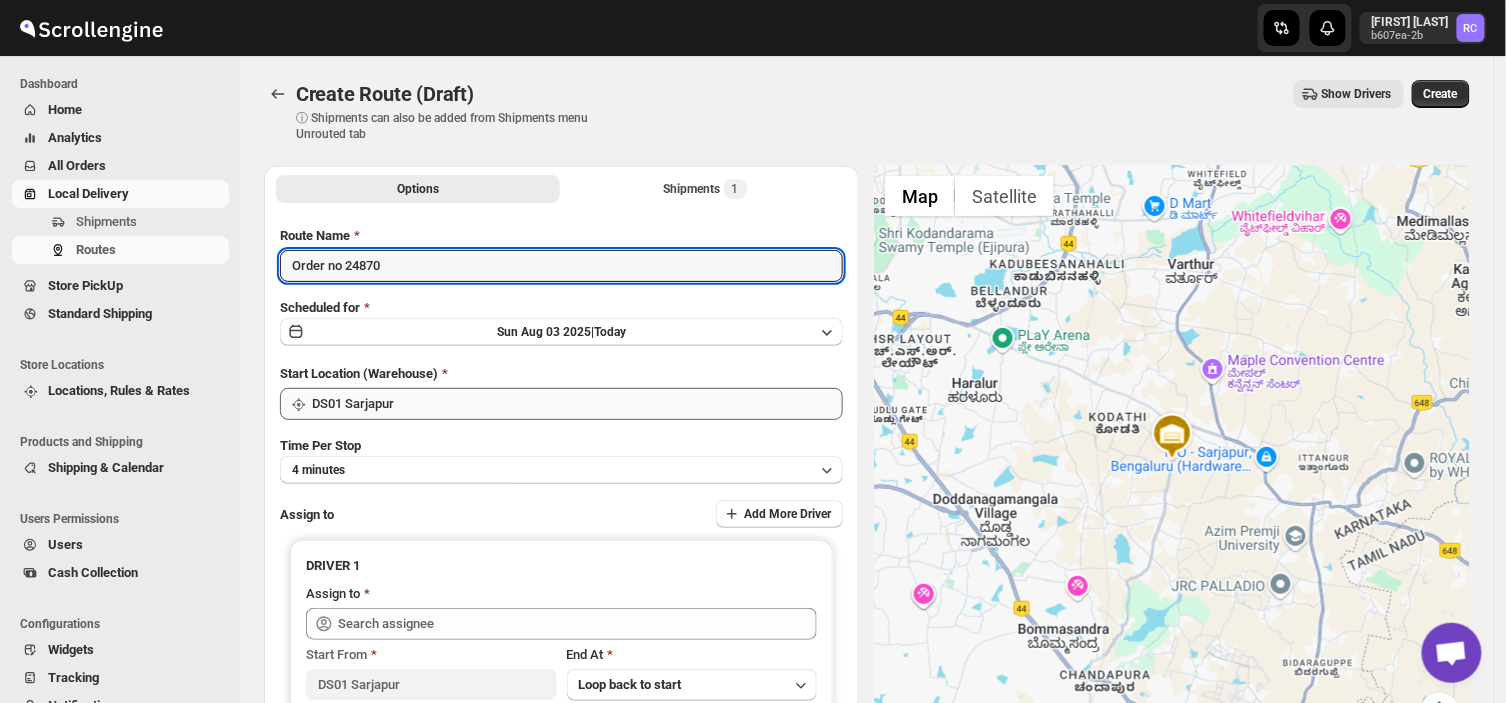 type on "Order no 24870" 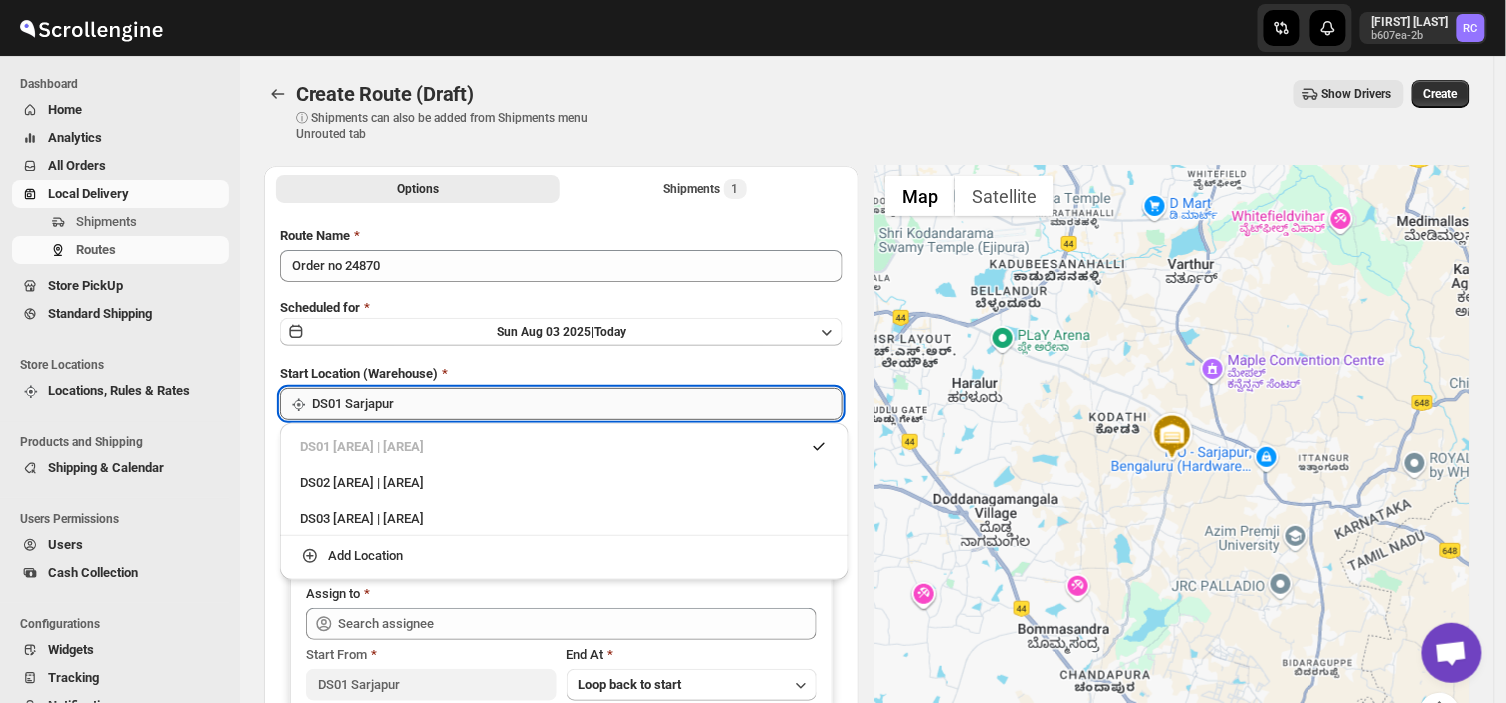 click on "DS01 Sarjapur" at bounding box center [577, 404] 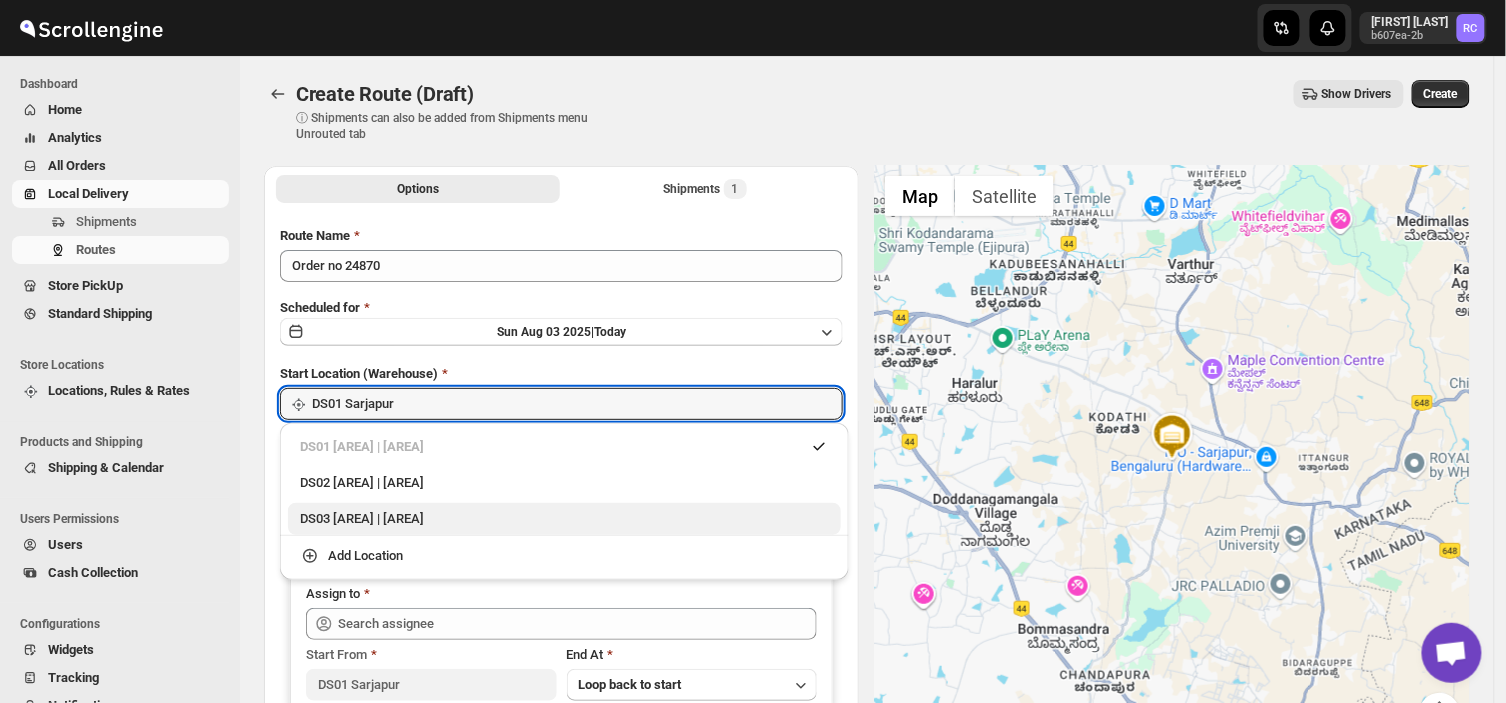 click on "DS03 [AREA] | [AREA]" at bounding box center (564, 519) 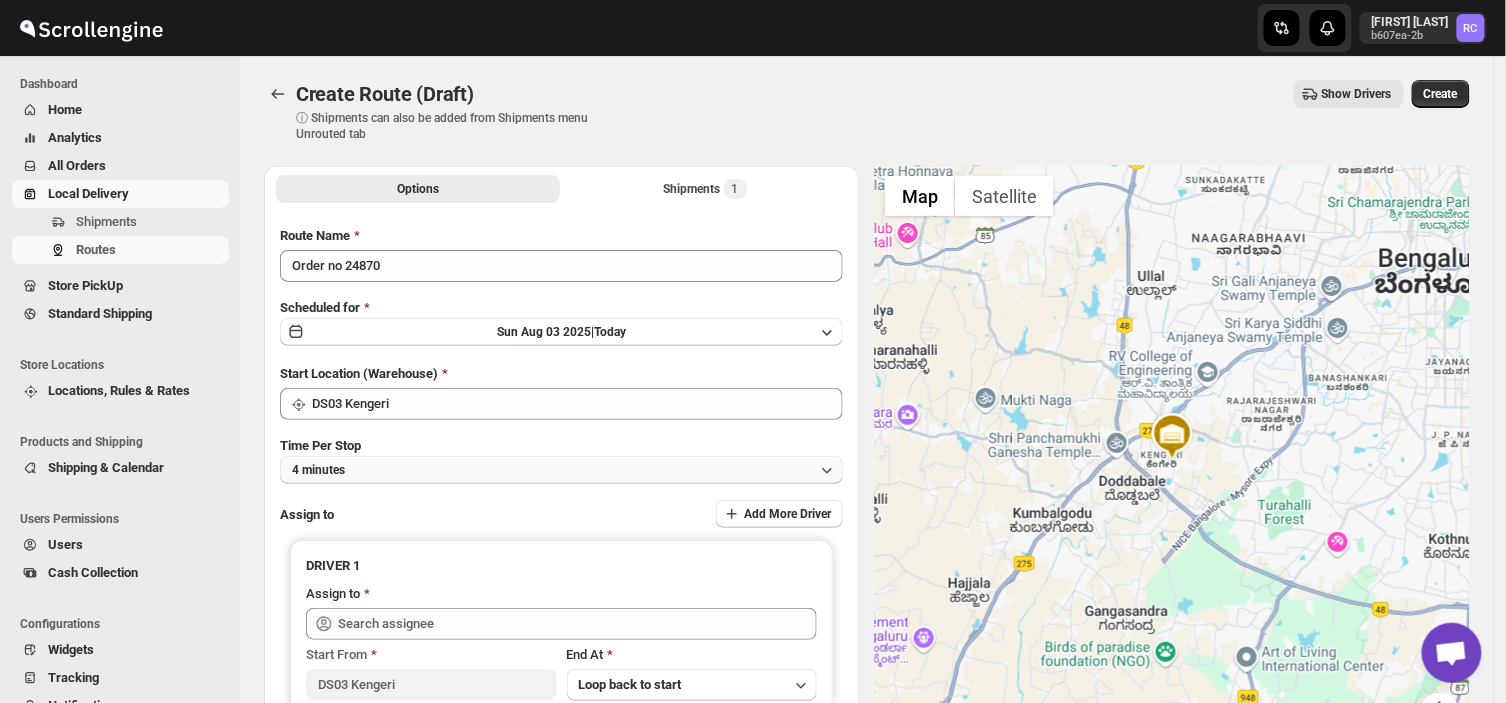 click on "4 minutes" at bounding box center (561, 470) 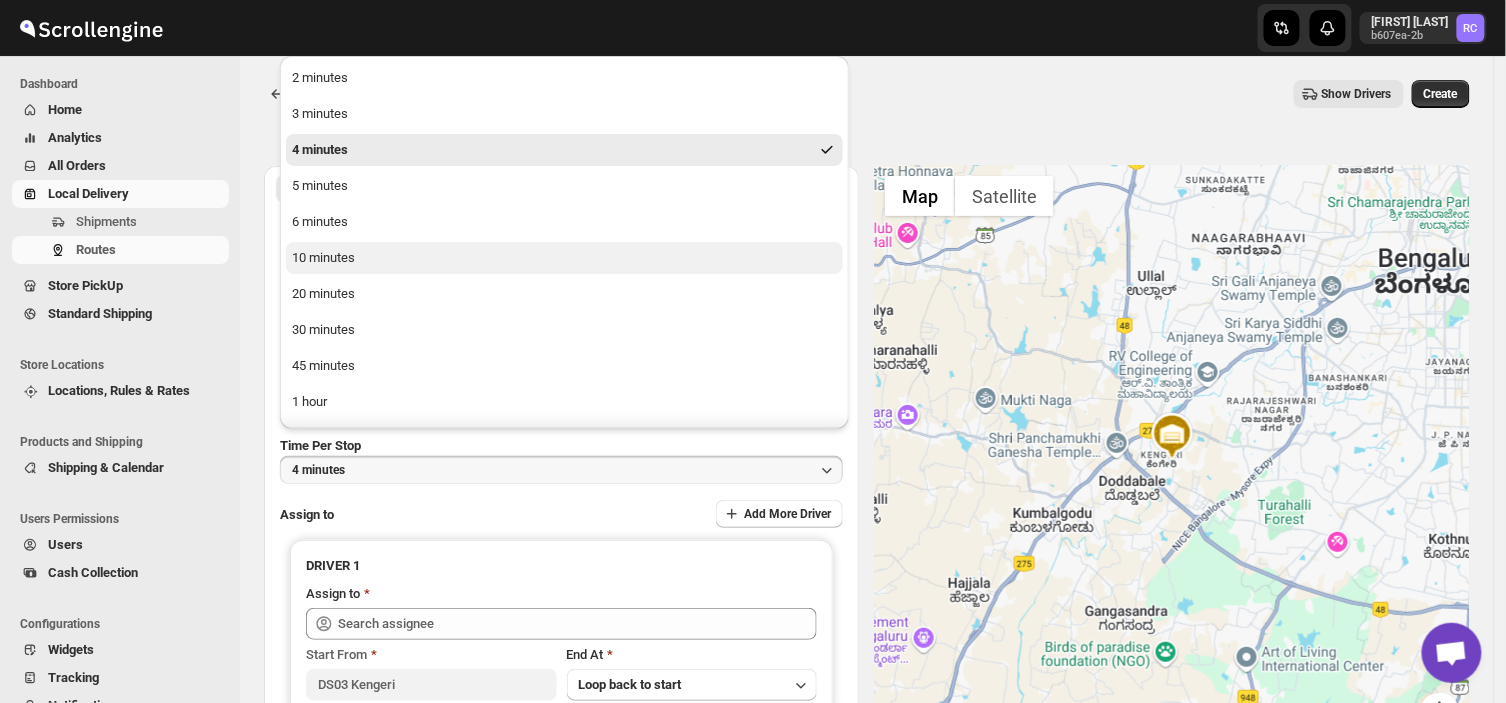 click on "10 minutes" at bounding box center [323, 258] 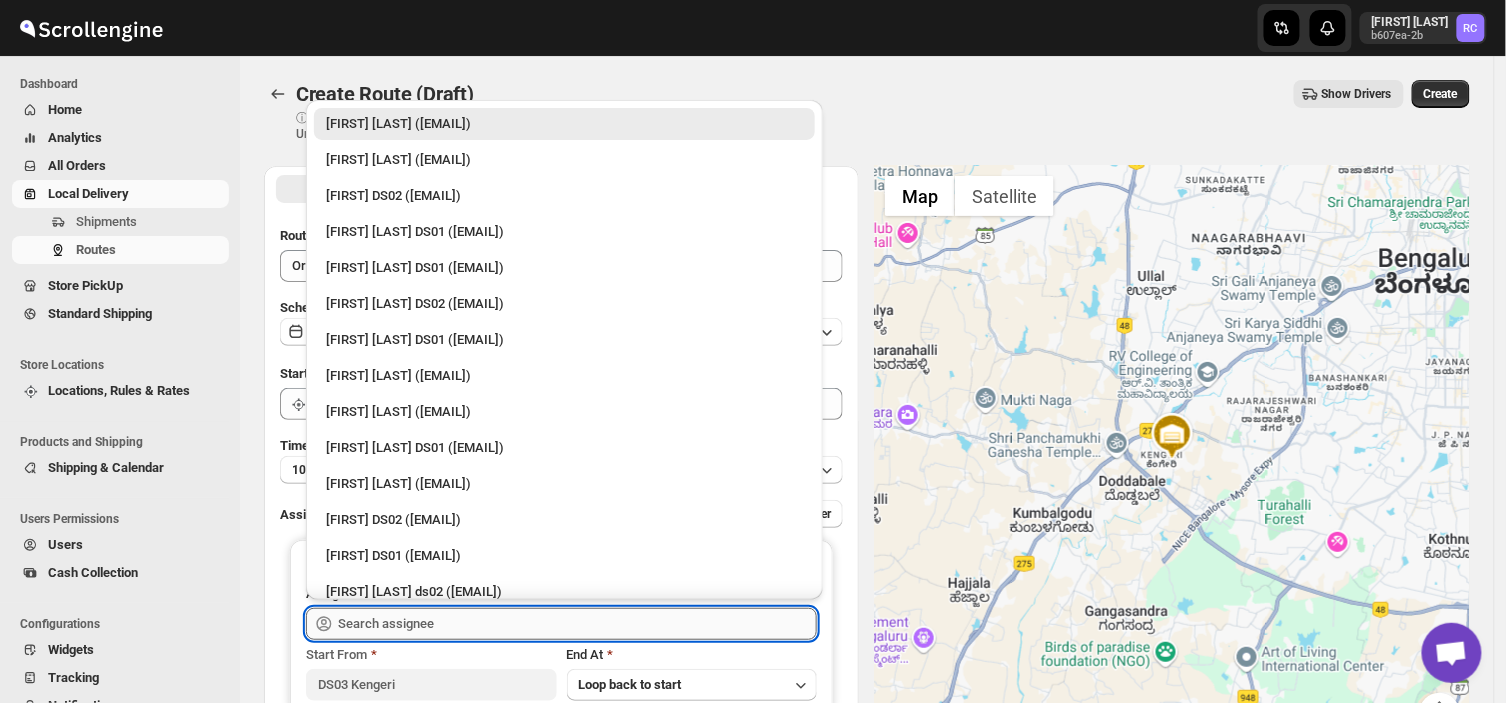 click at bounding box center [577, 624] 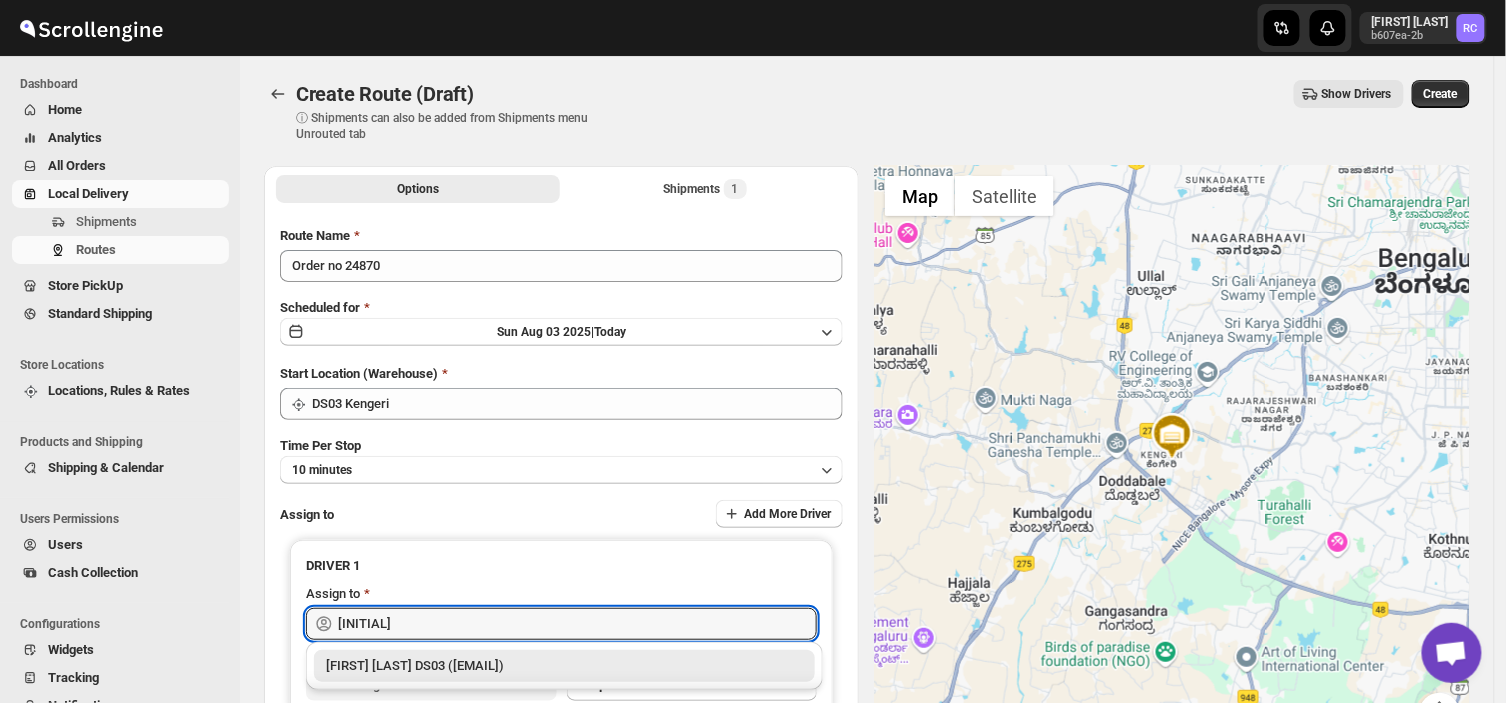 click on "[FIRST] [LAST] DS03 ([EMAIL])" at bounding box center (564, 666) 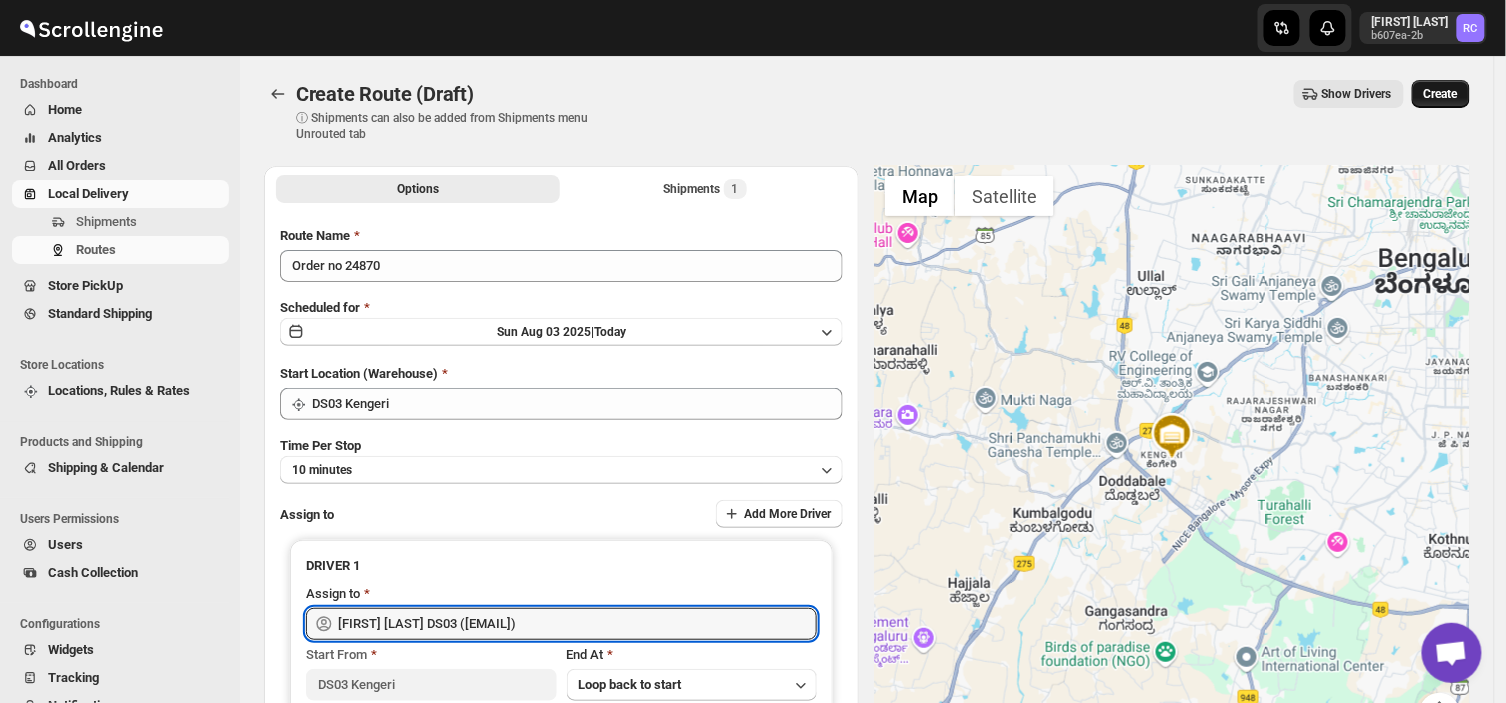 type on "[FIRST] [LAST] DS03 ([EMAIL])" 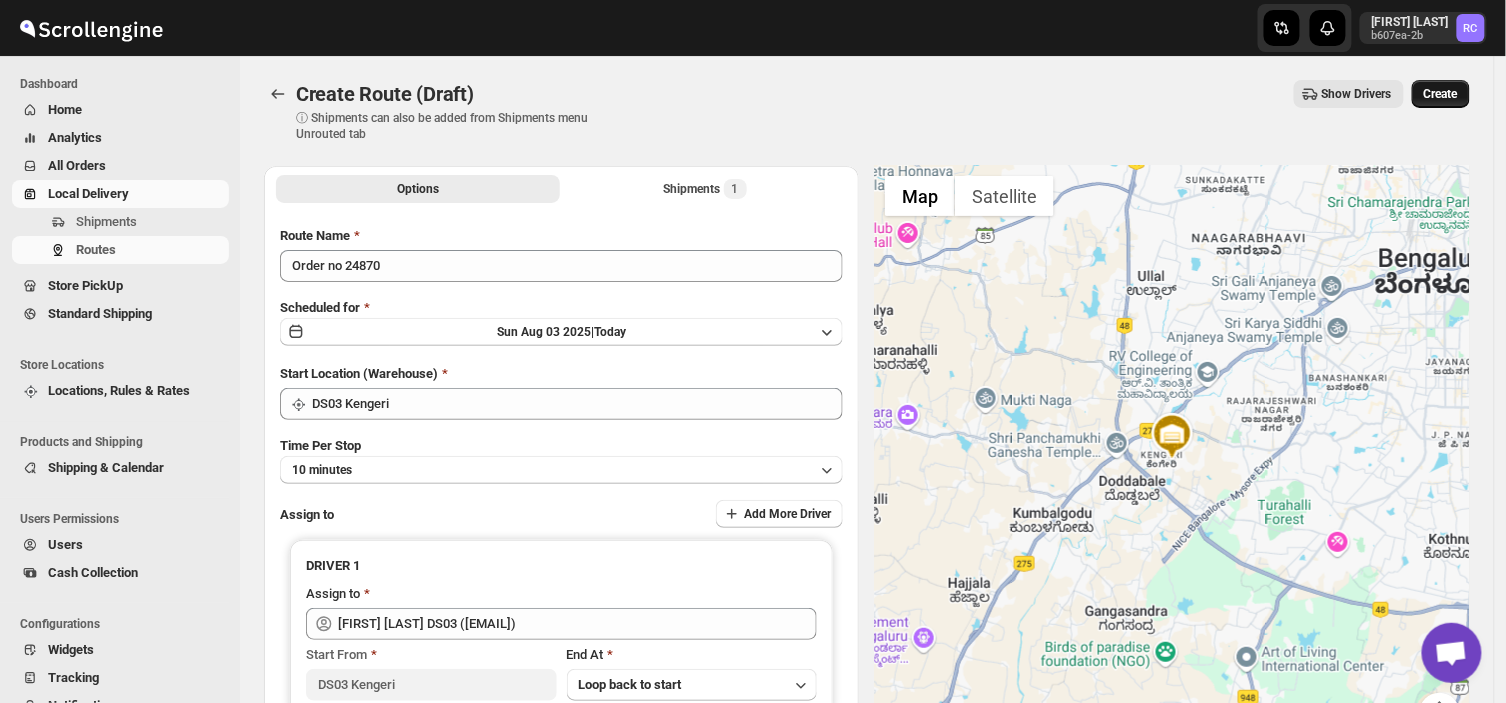 click on "Create" at bounding box center (1441, 94) 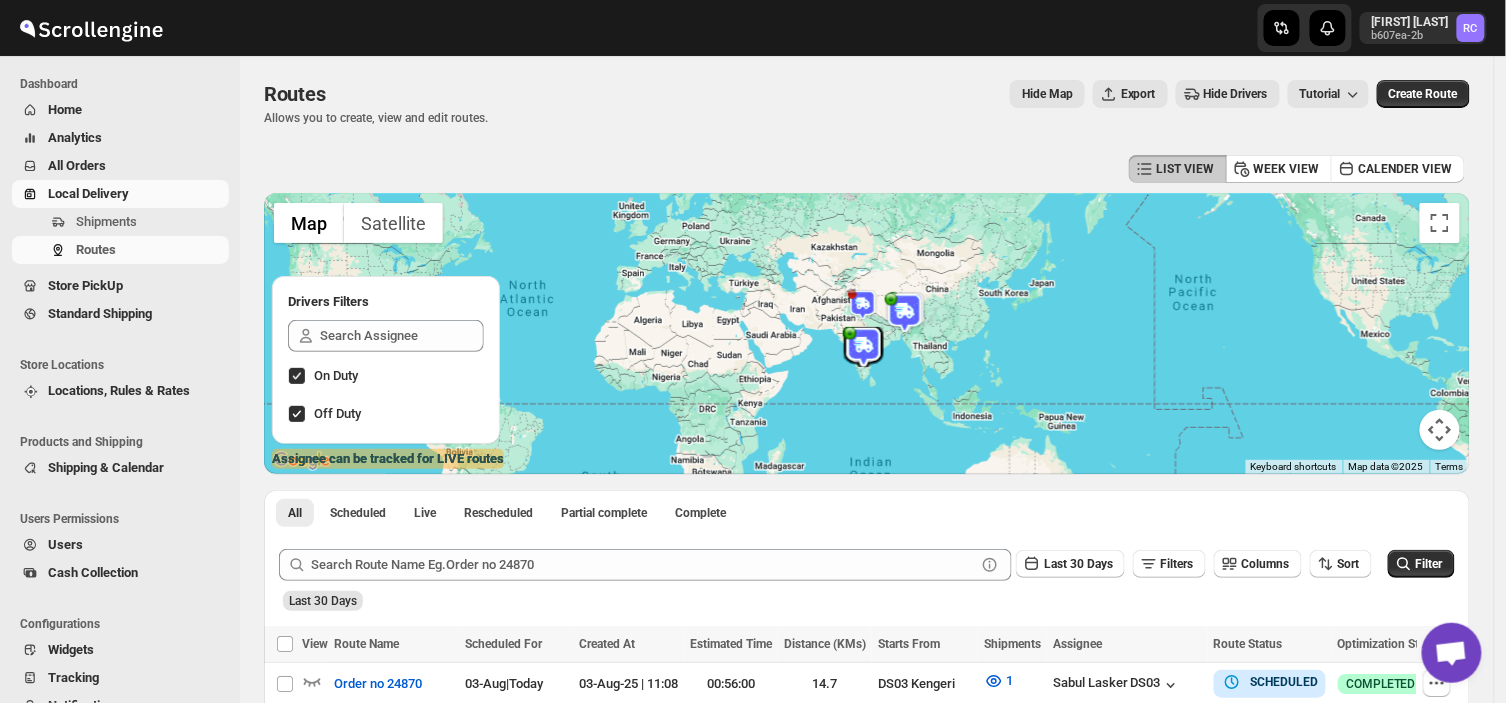 scroll, scrollTop: 205, scrollLeft: 0, axis: vertical 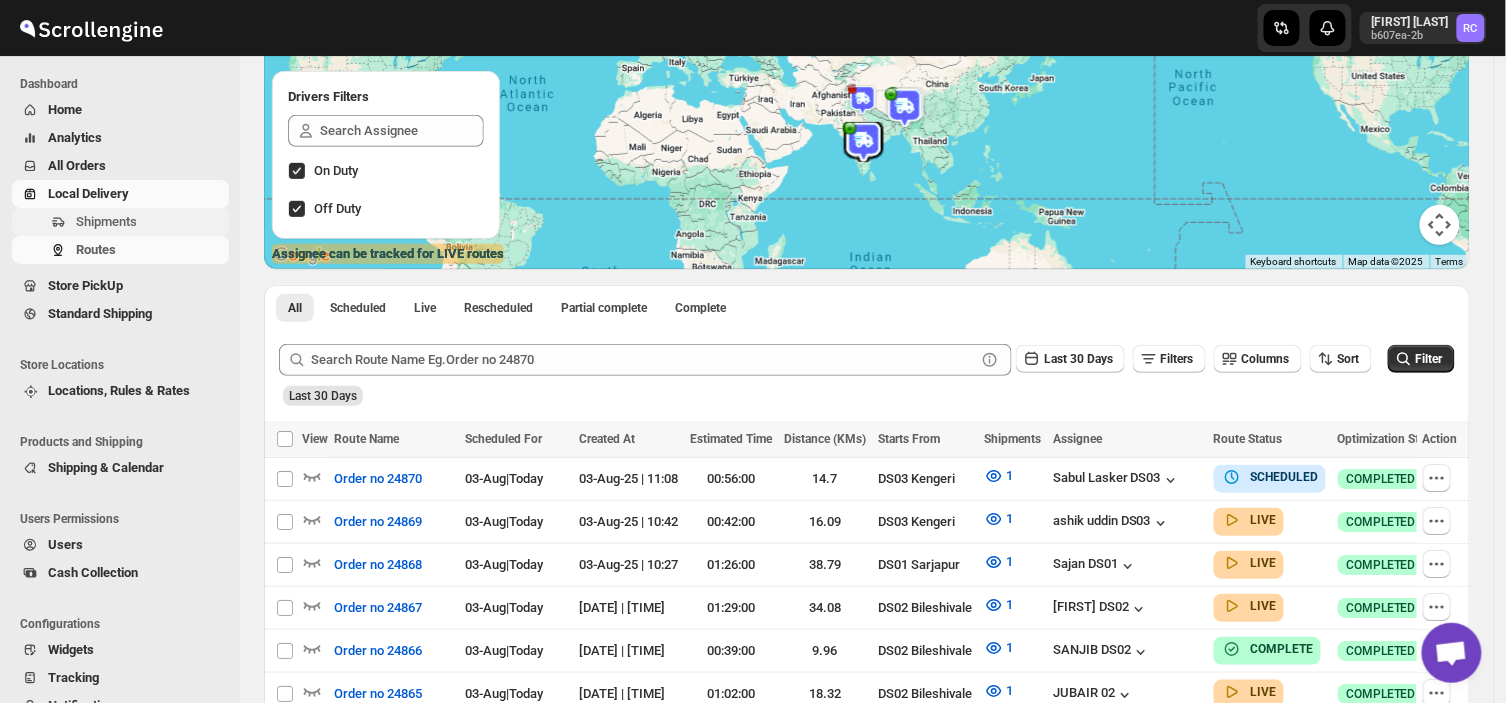 click on "Shipments" at bounding box center [150, 222] 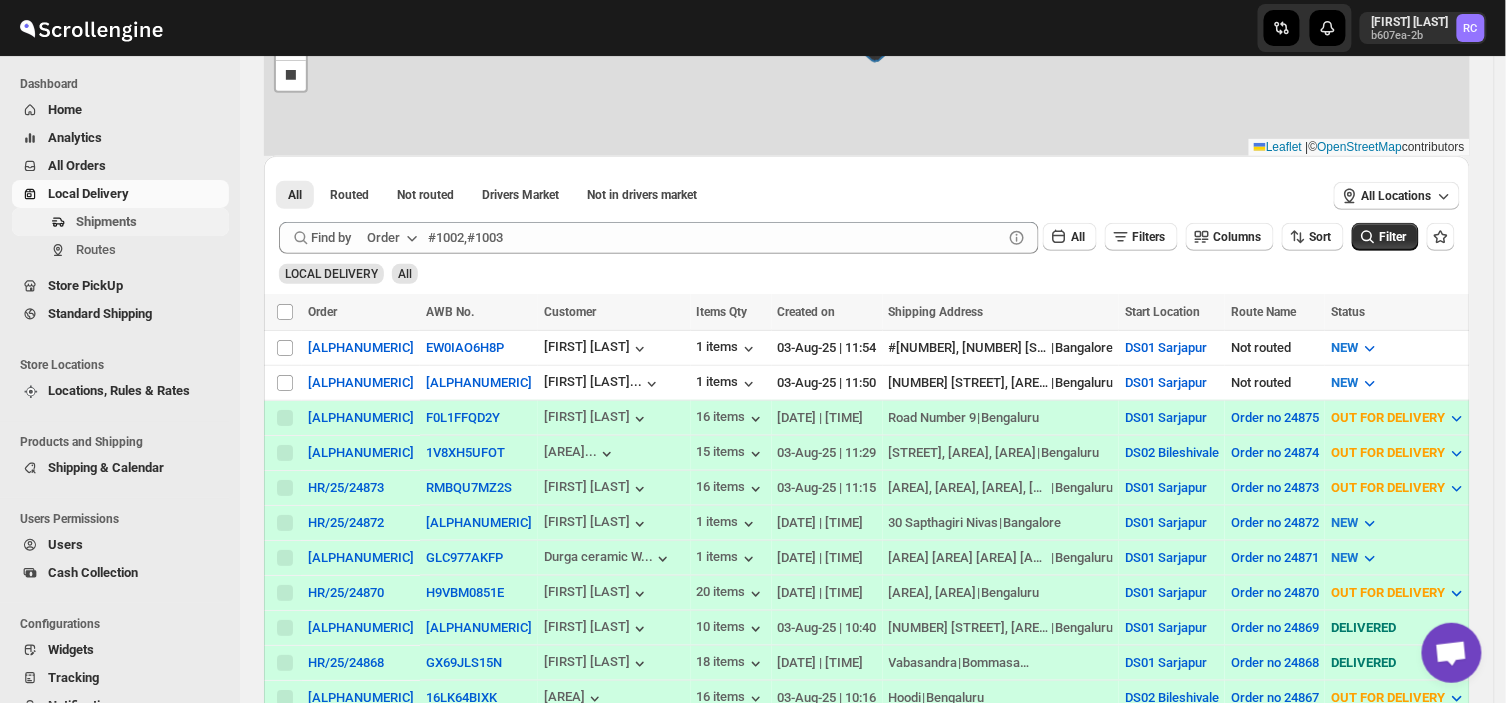 scroll, scrollTop: 0, scrollLeft: 0, axis: both 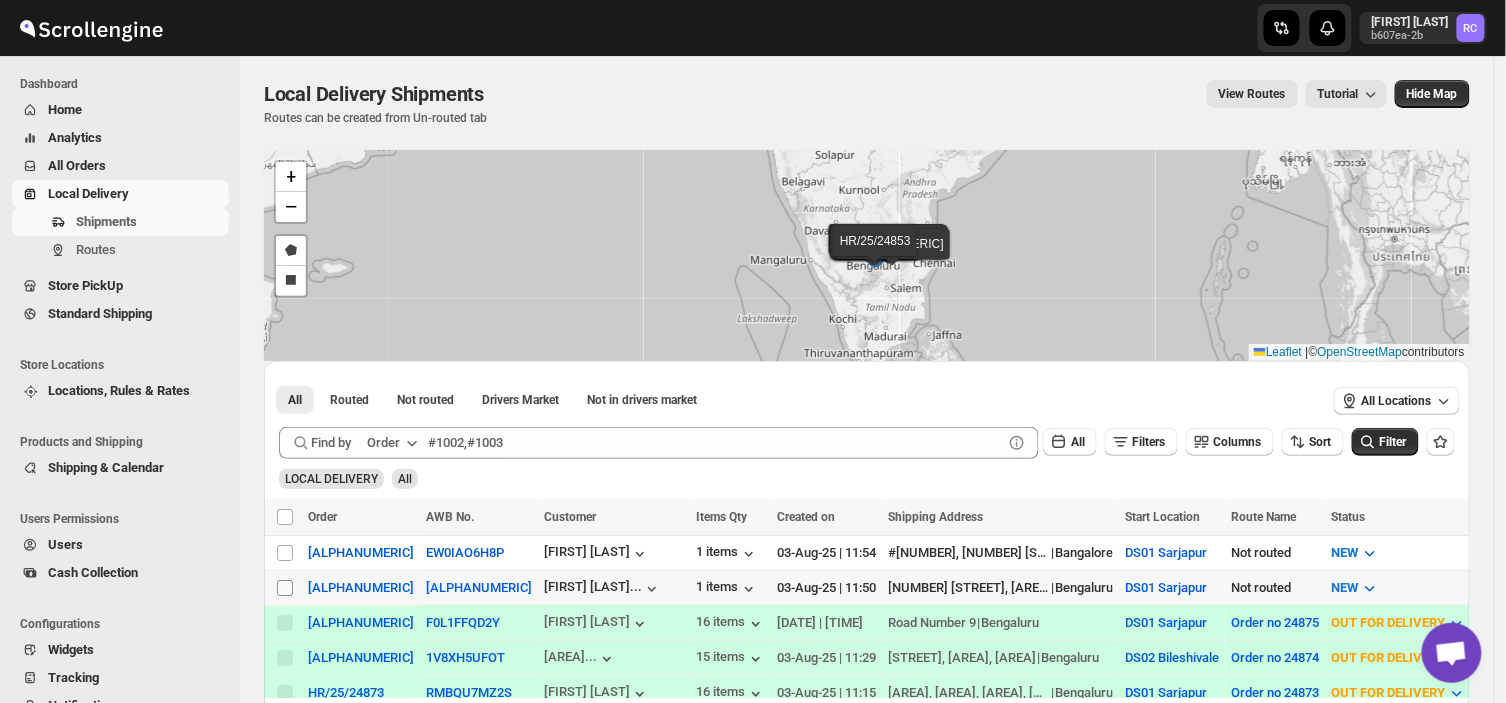 click on "Select shipment" at bounding box center [285, 588] 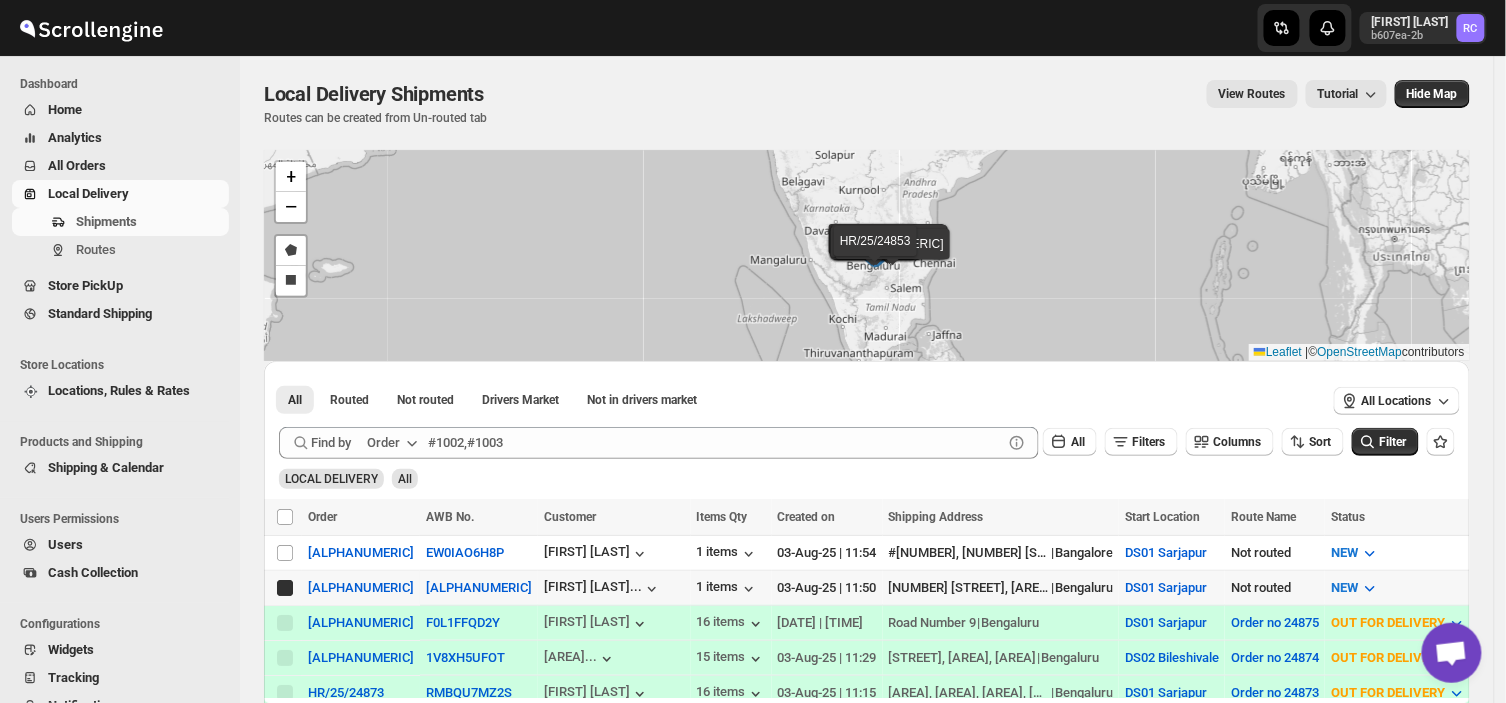 checkbox on "true" 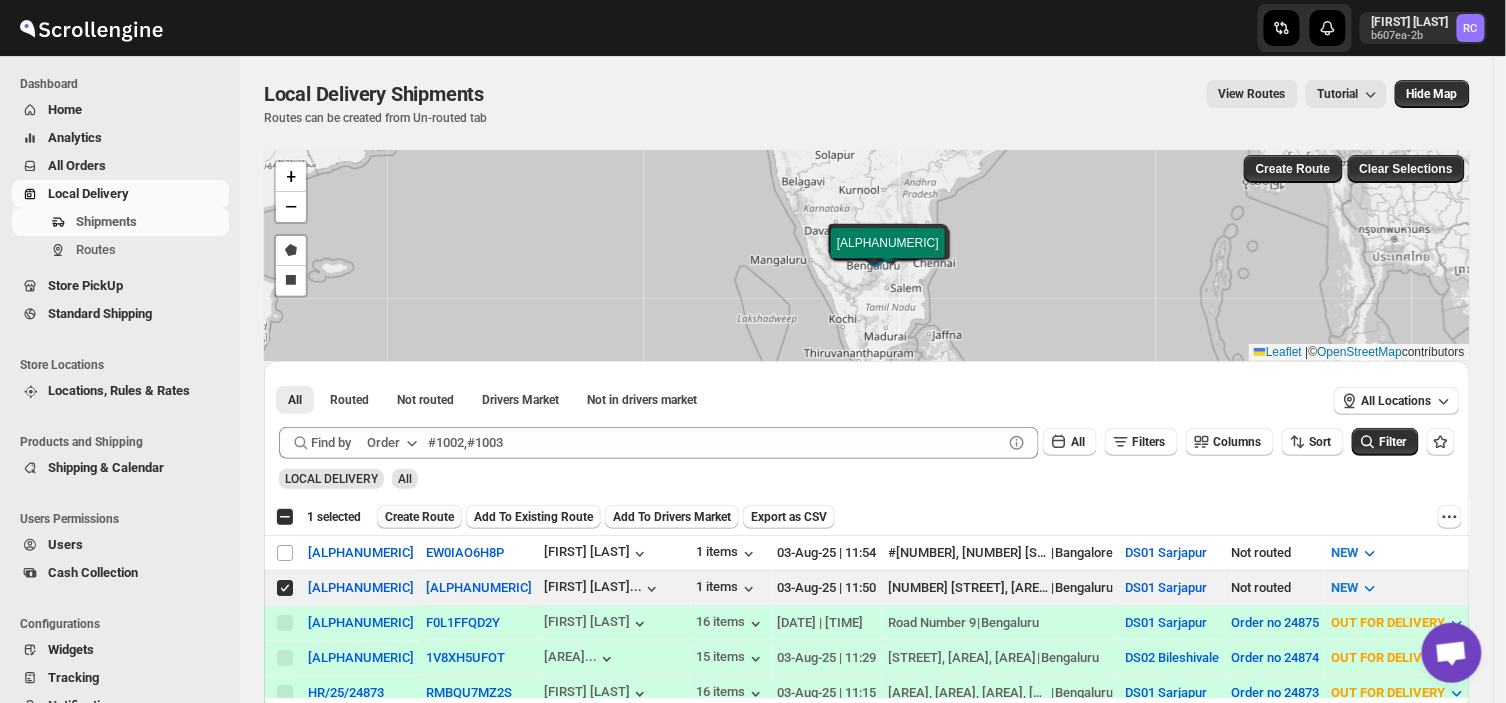 click on "Create Route" at bounding box center [419, 517] 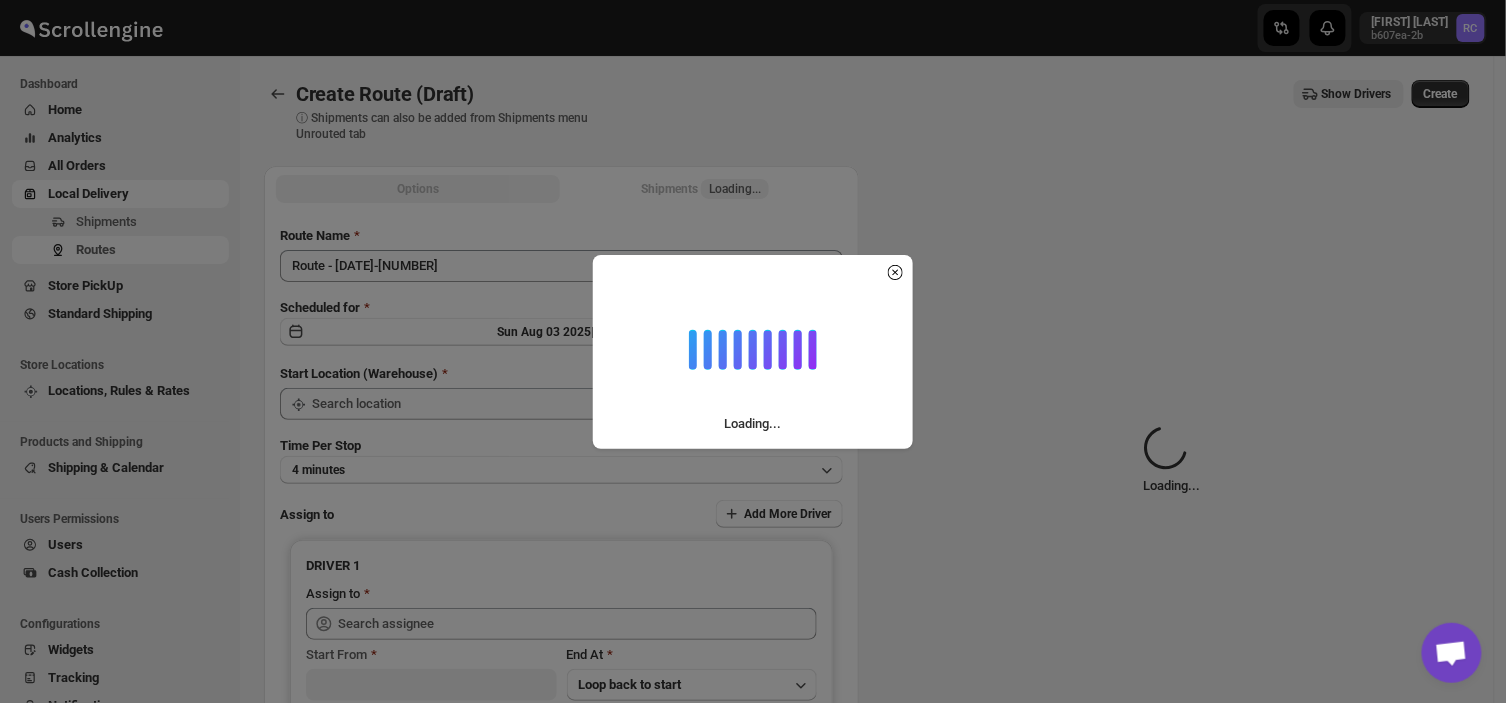 type on "DS01 Sarjapur" 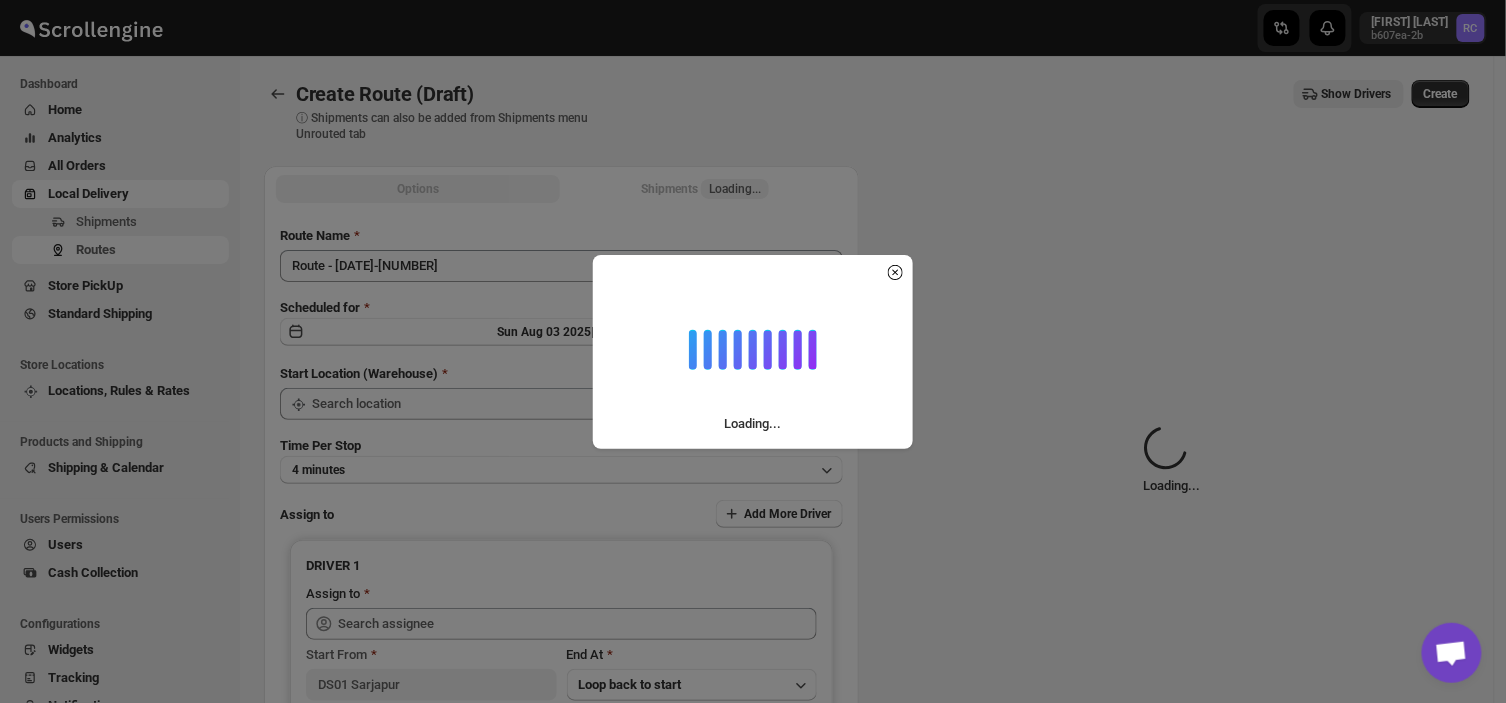 type on "DS01 Sarjapur" 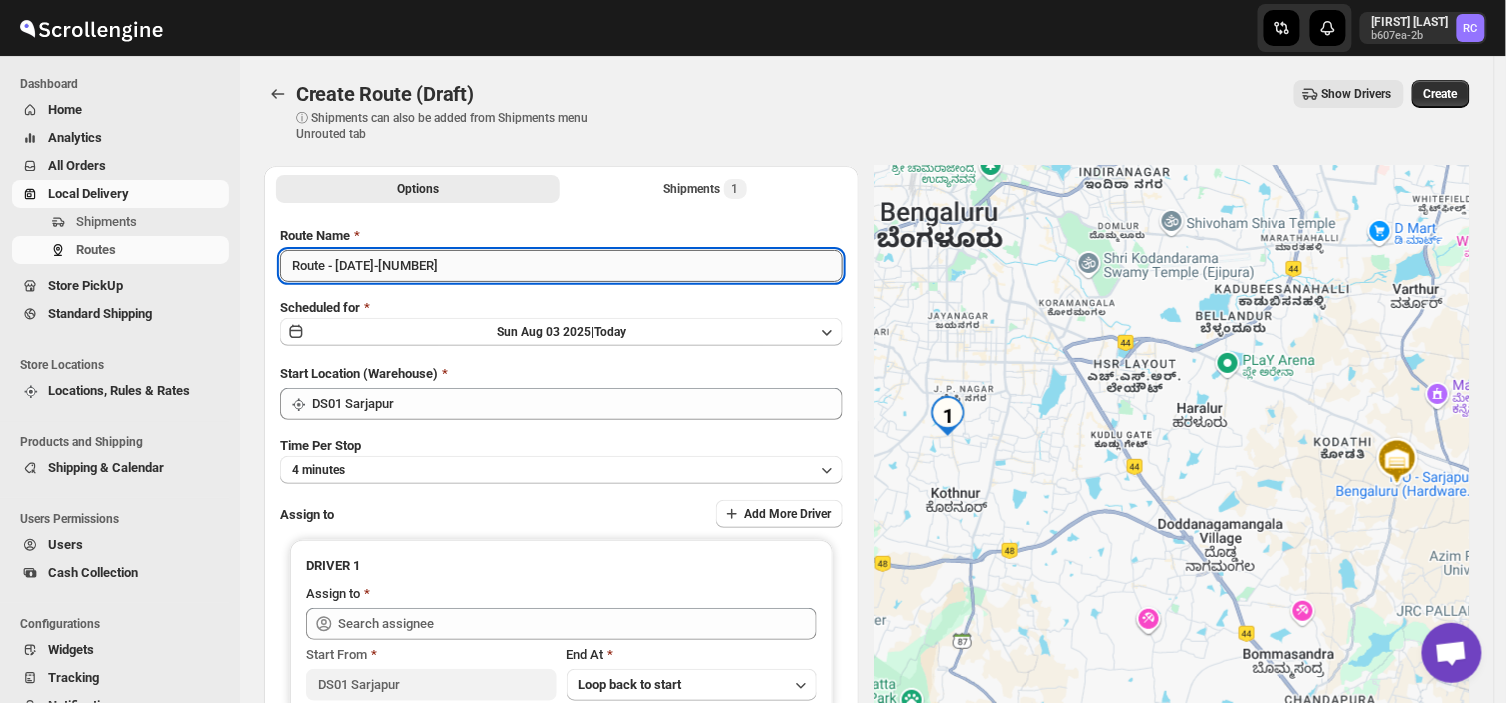 click on "Route - [DATE]-[NUMBER]" at bounding box center [561, 266] 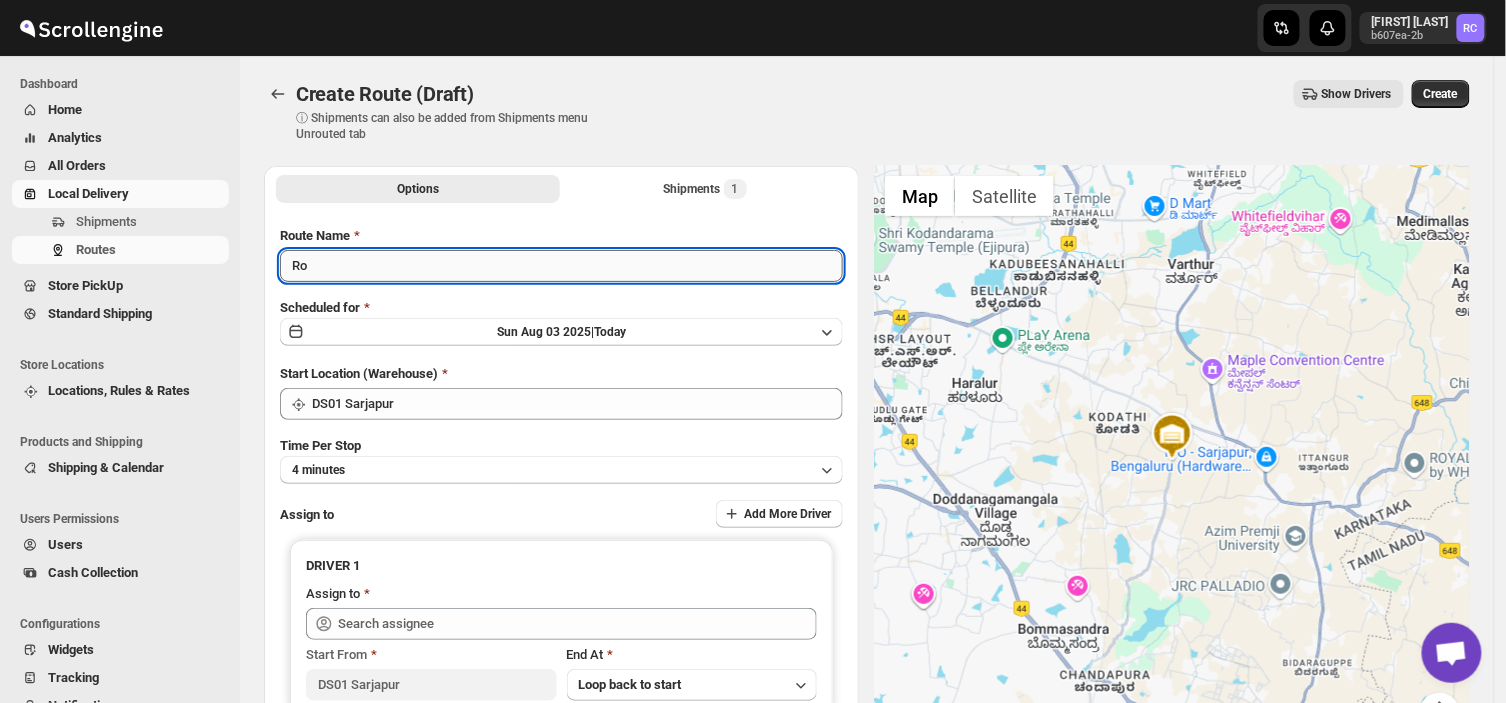 type on "R" 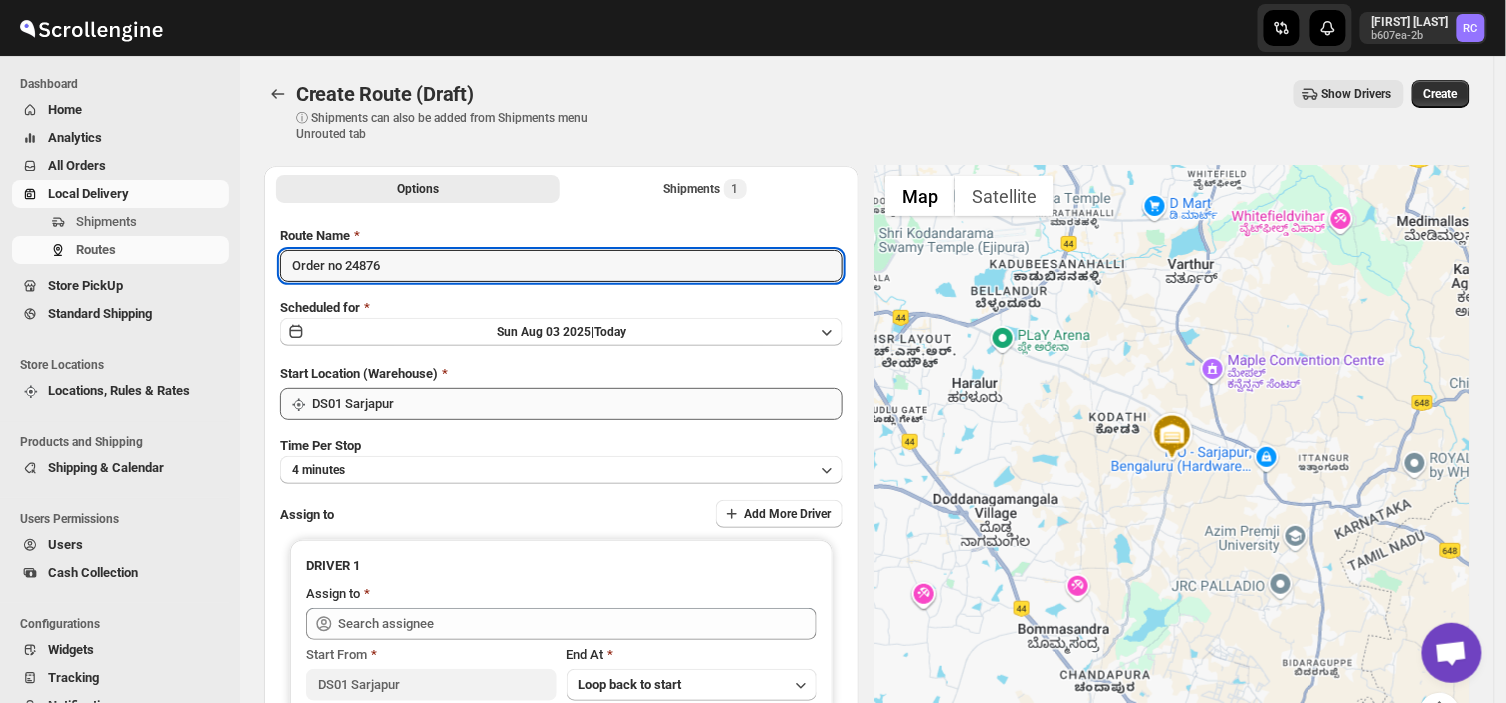 type on "Order no 24876" 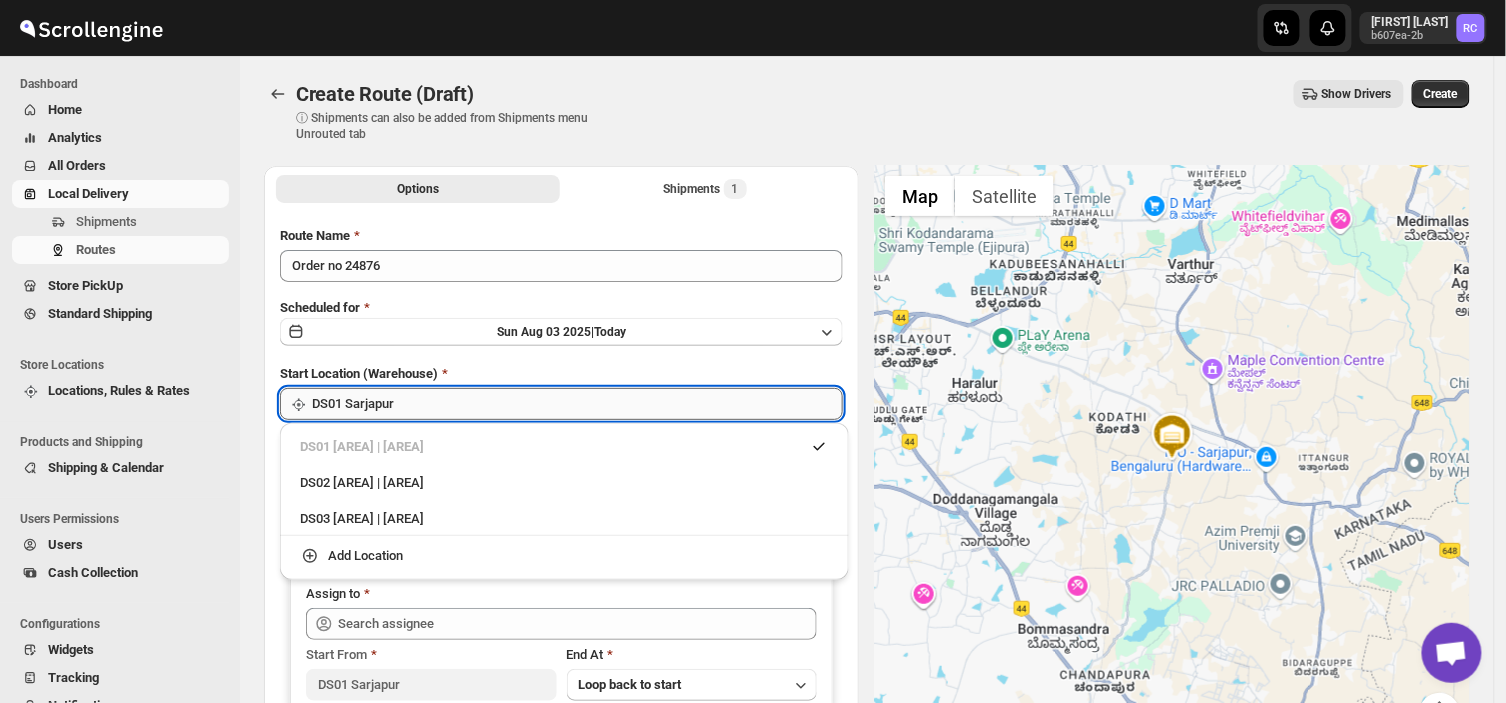 click on "DS01 Sarjapur" at bounding box center (577, 404) 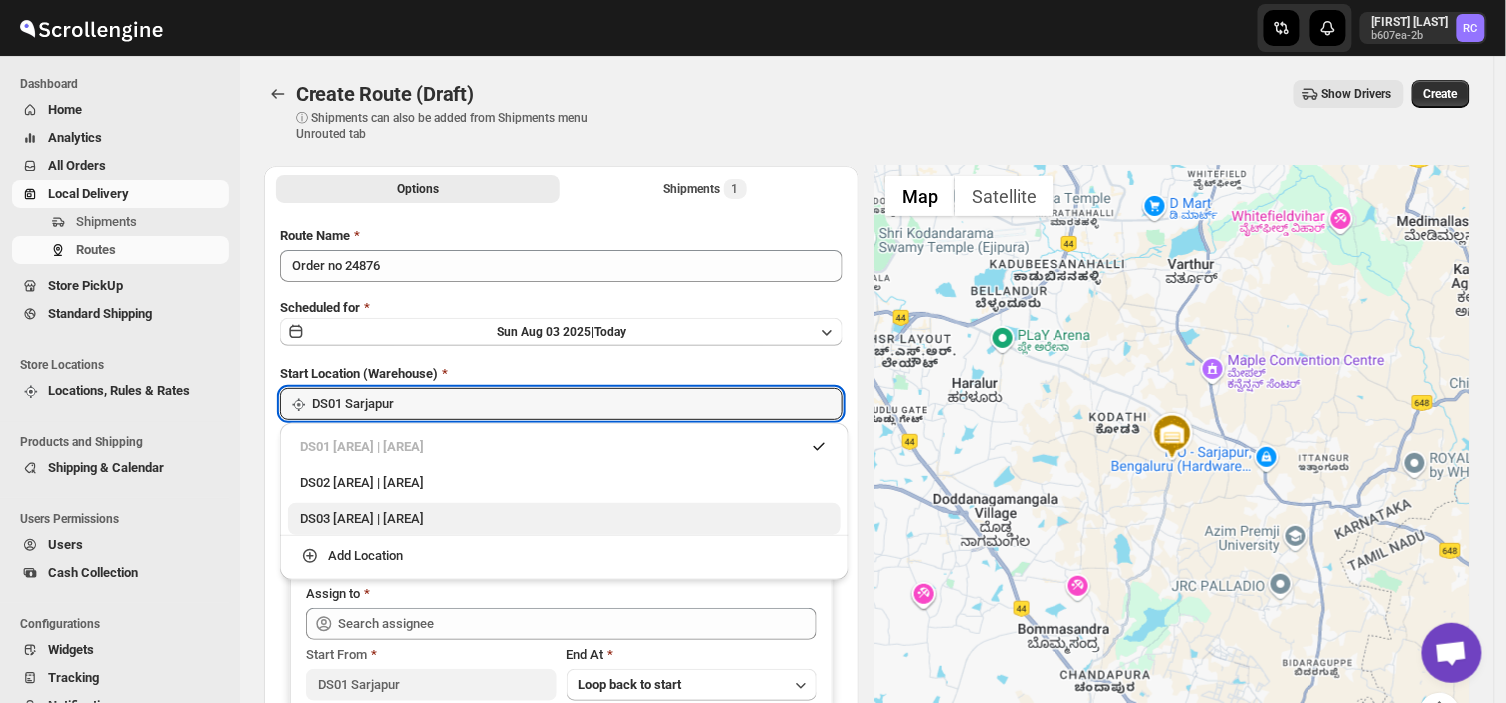 click on "DS03 [AREA] | [AREA]" at bounding box center (564, 519) 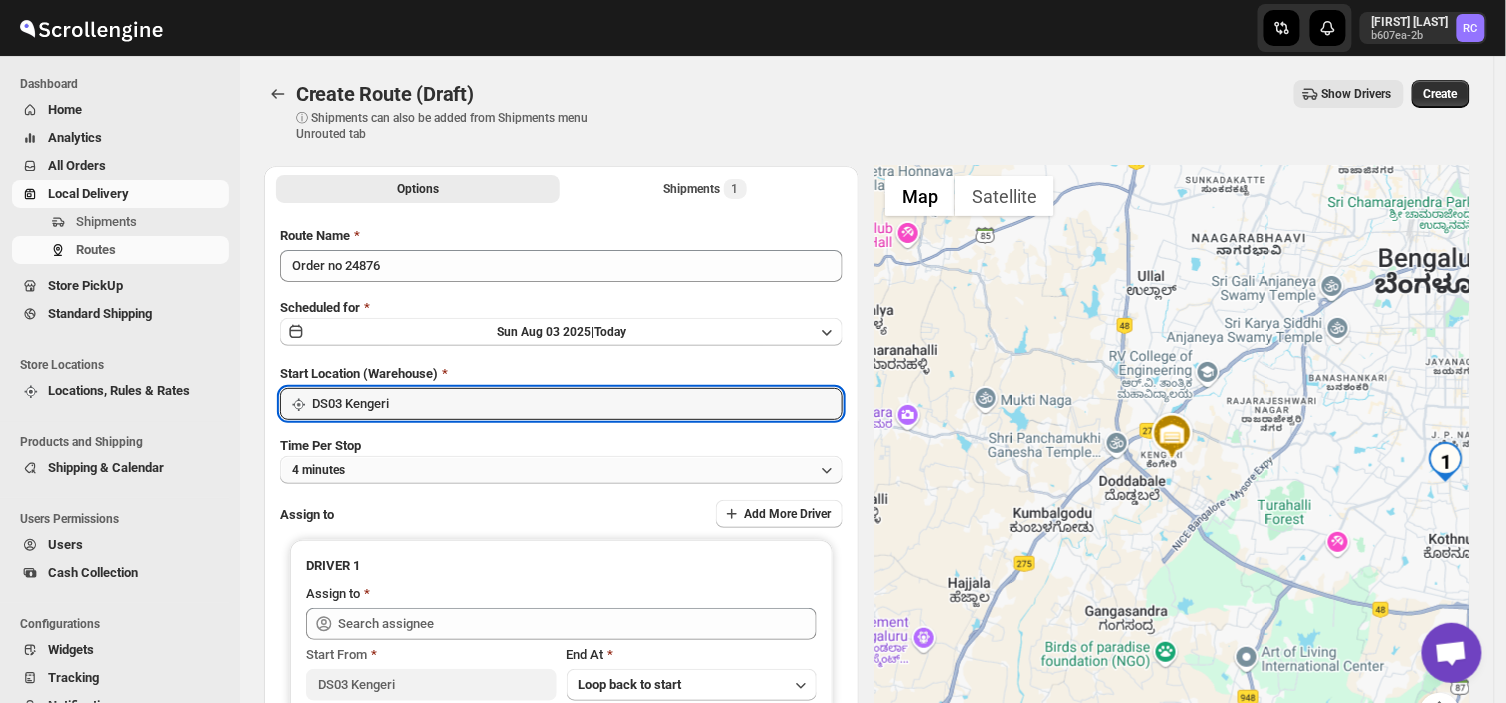 click on "4 minutes" at bounding box center (561, 470) 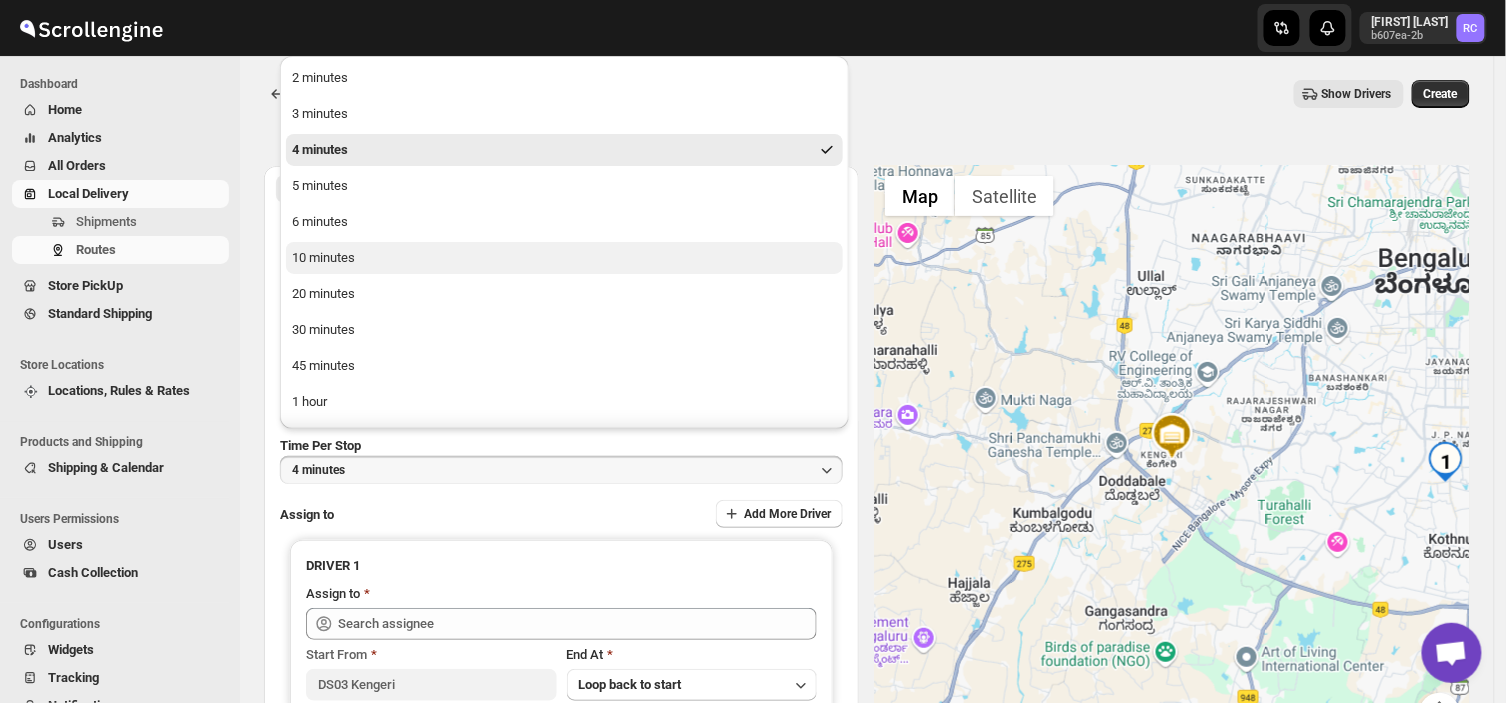 click on "10 minutes" at bounding box center [323, 258] 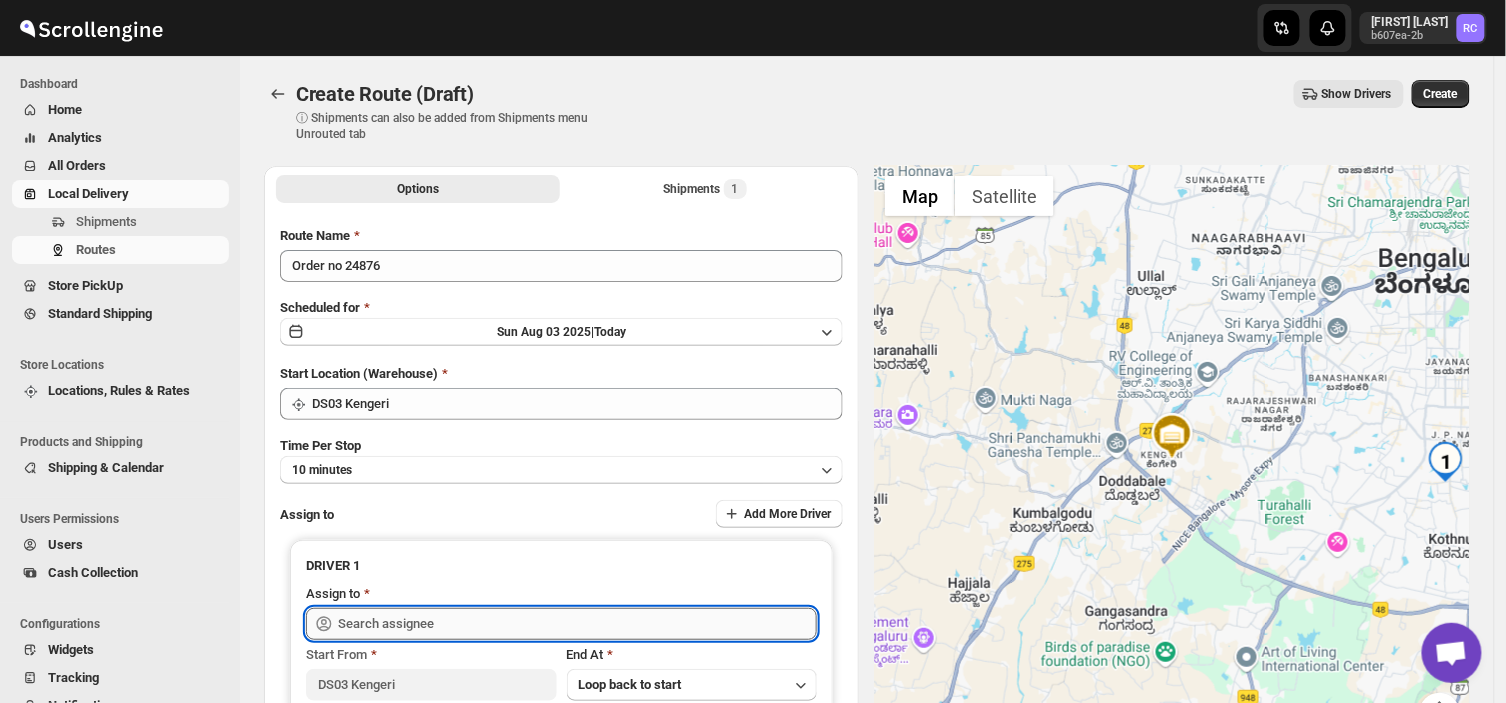 click at bounding box center [577, 624] 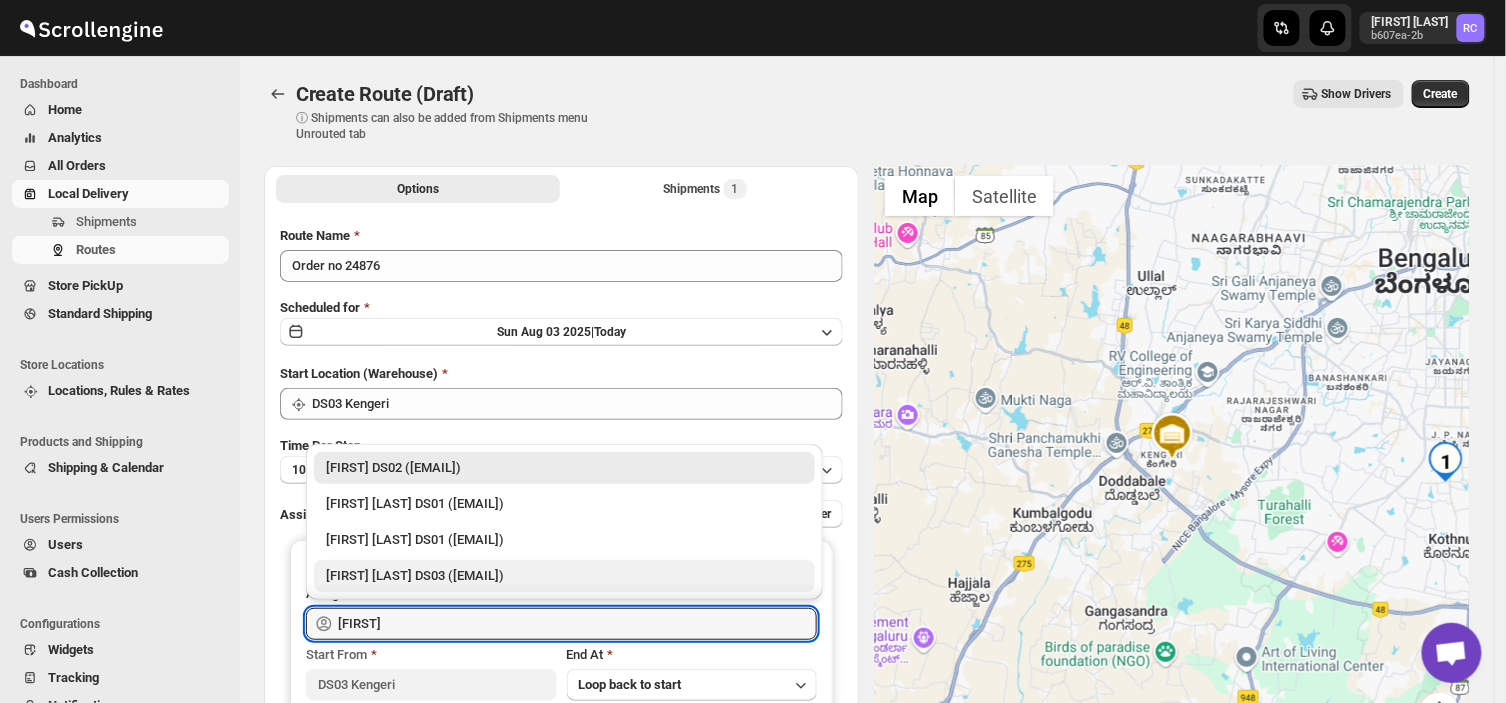 click on "[FIRST] [LAST] DS03 ([EMAIL])" at bounding box center (564, 576) 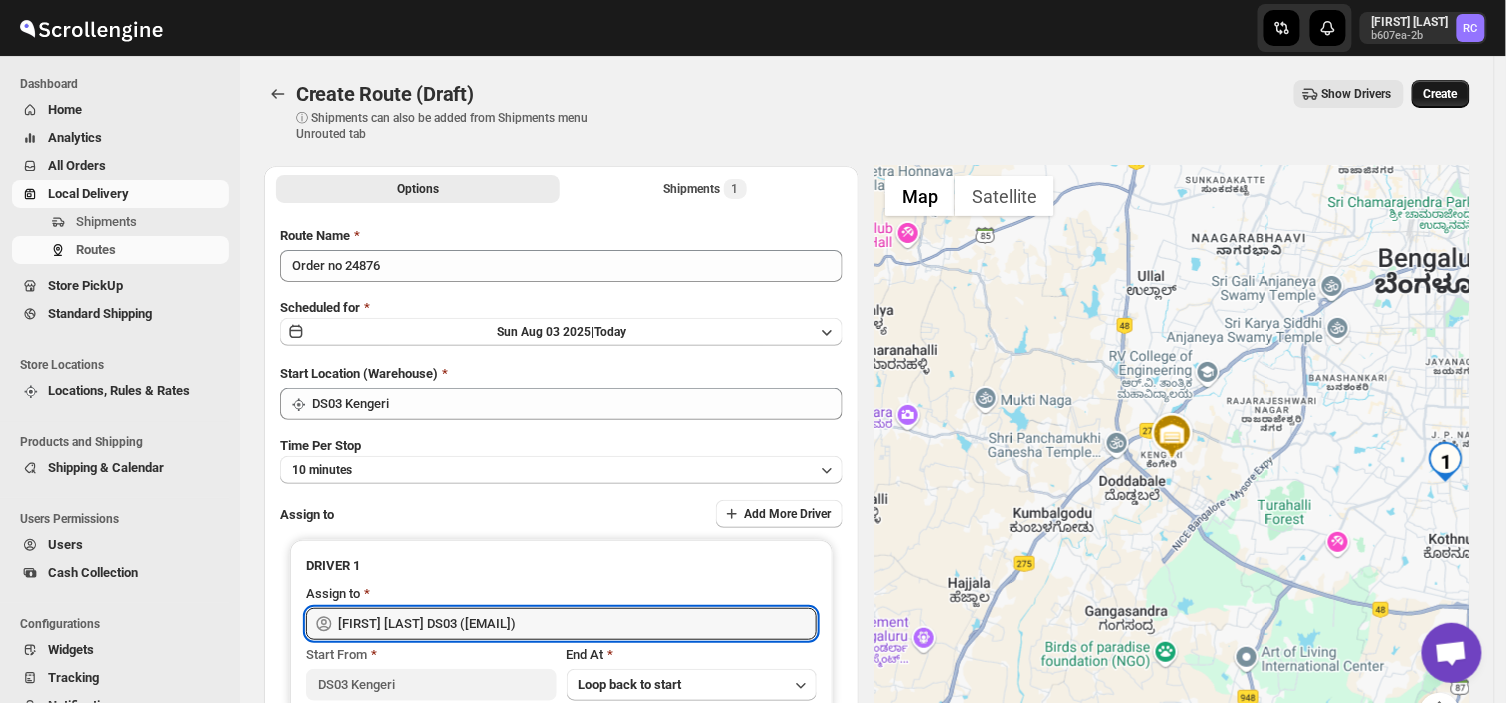 type on "[FIRST] [LAST] DS03 ([EMAIL])" 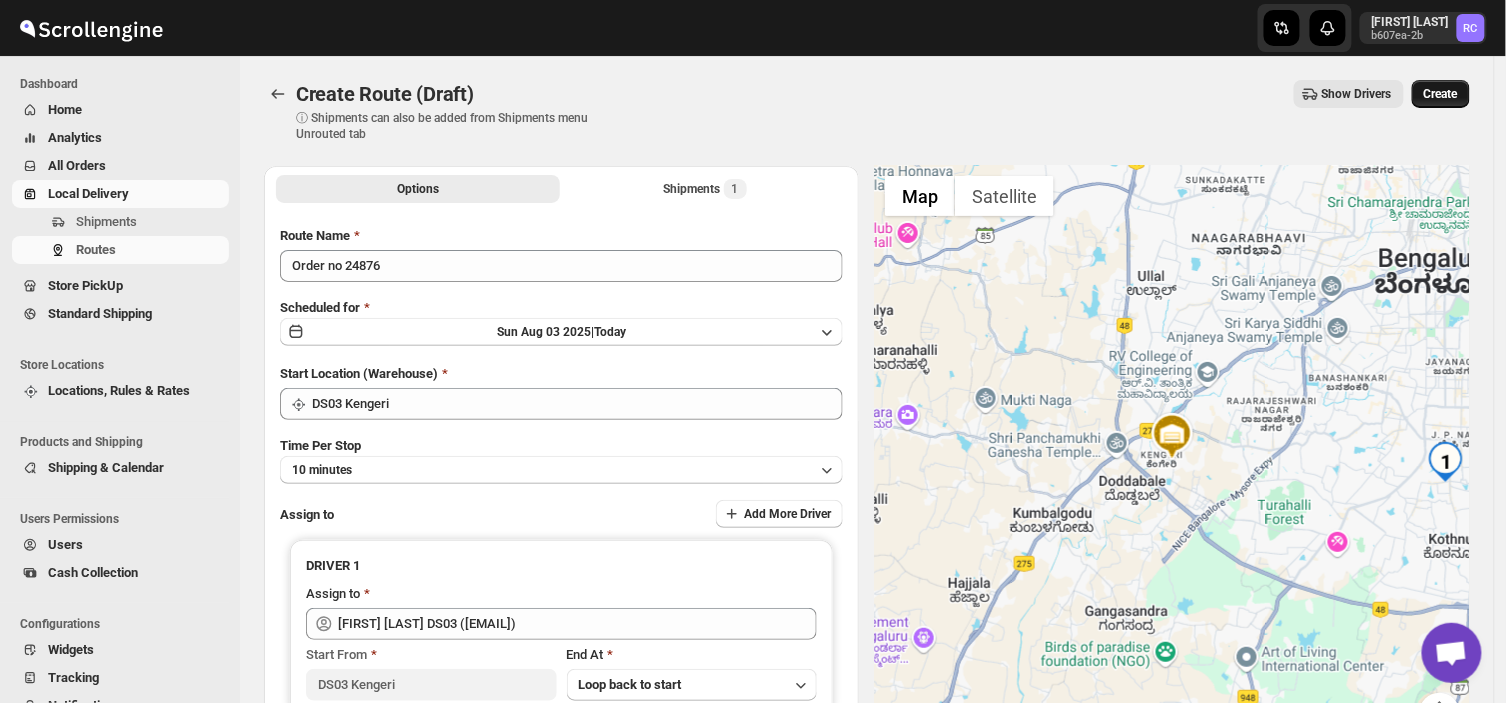 click on "Create" at bounding box center (1441, 94) 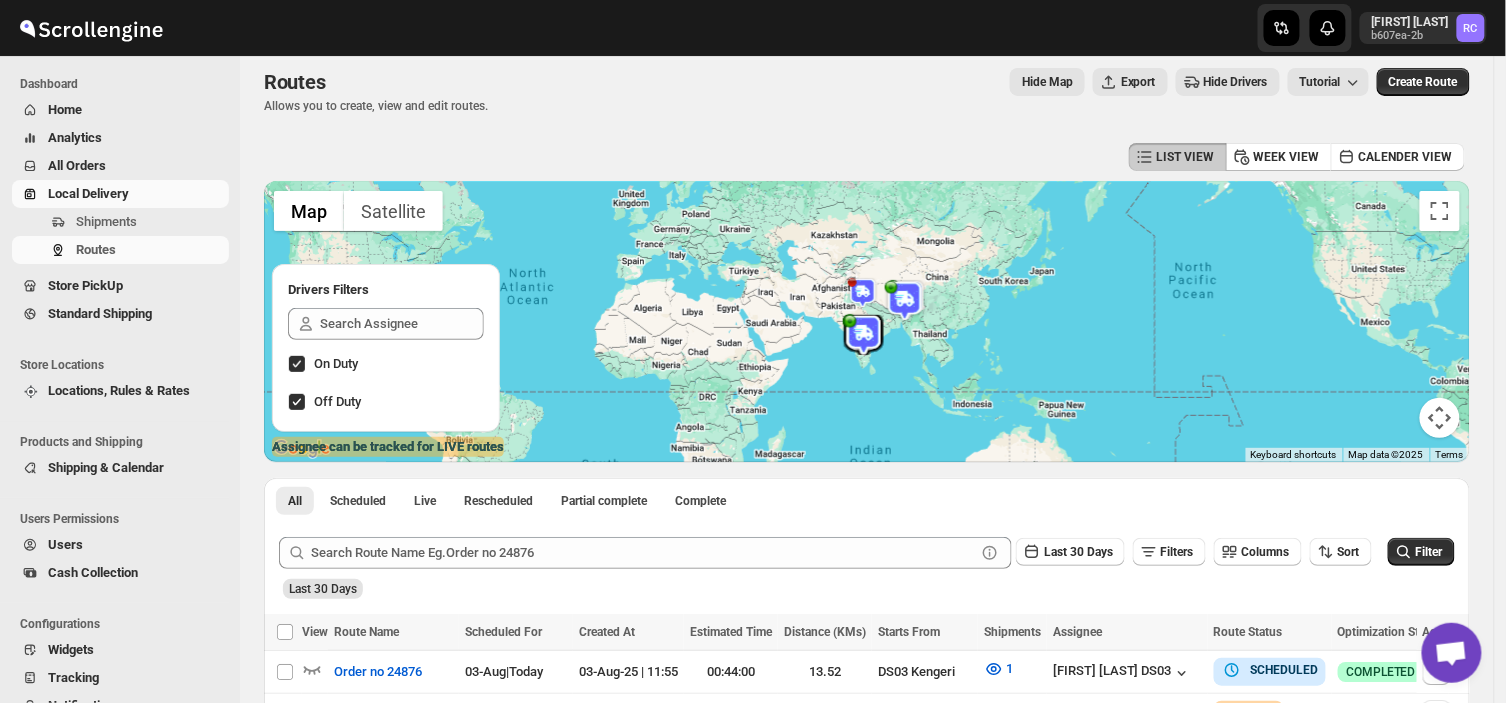 scroll, scrollTop: 0, scrollLeft: 0, axis: both 